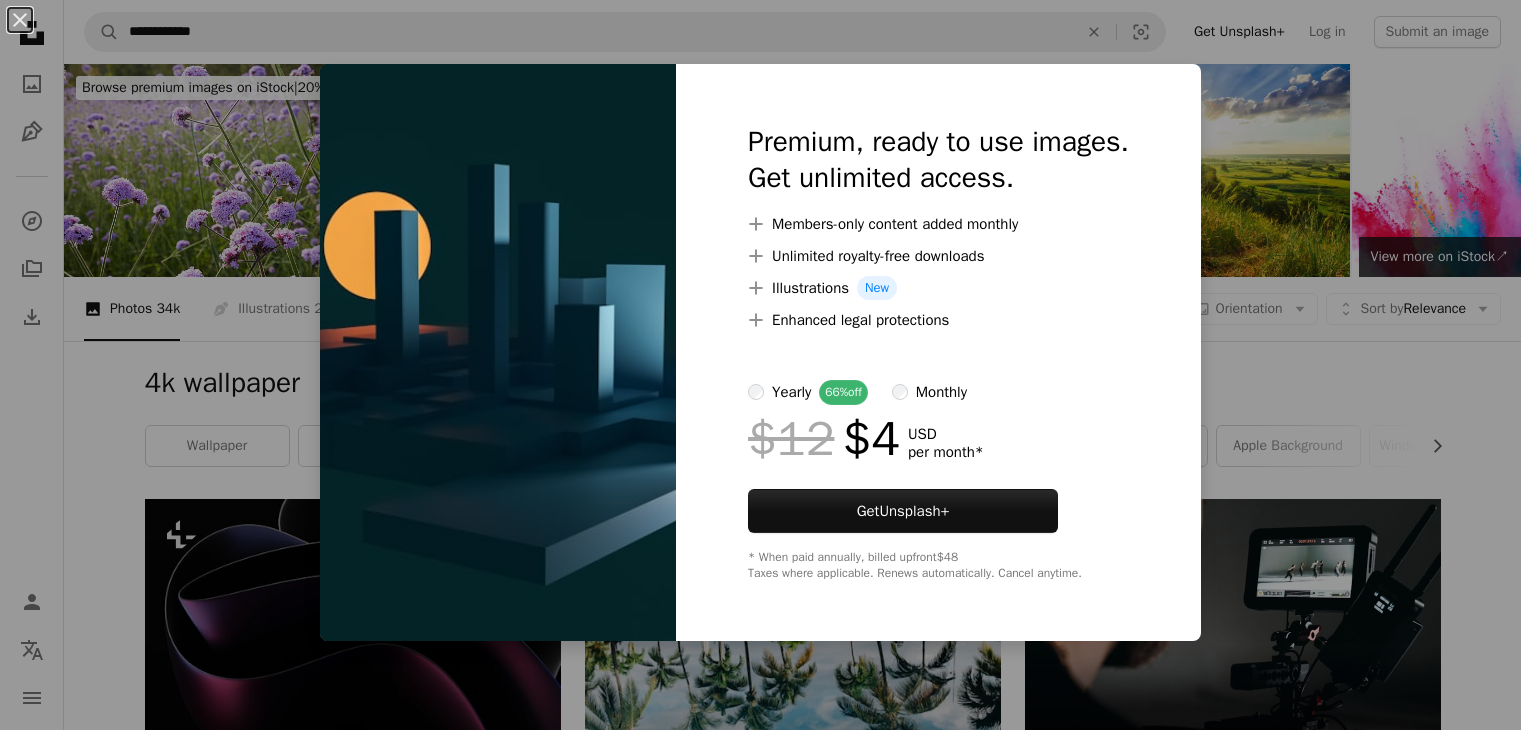 scroll, scrollTop: 2100, scrollLeft: 0, axis: vertical 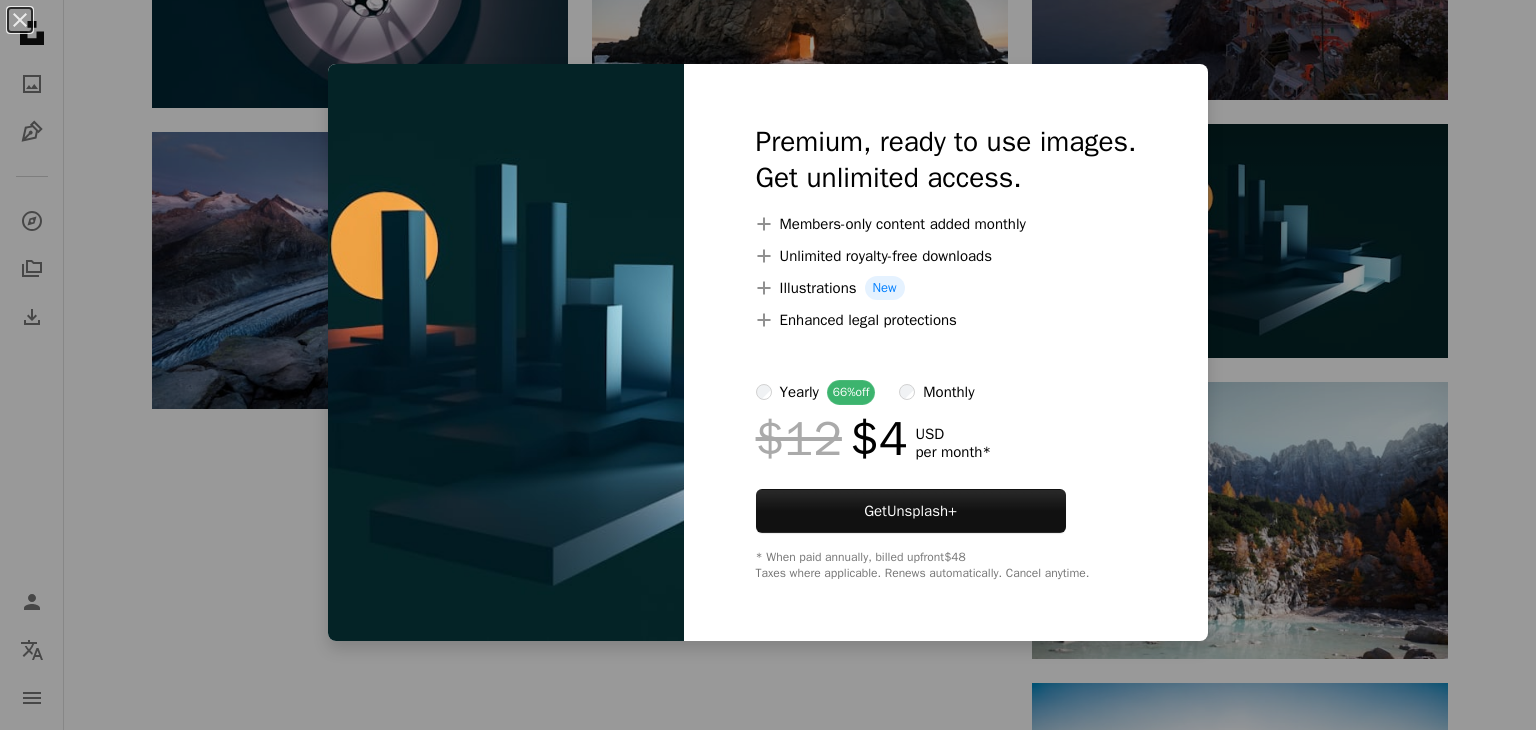 click on "[FIRST] [LAST]" at bounding box center (768, -110) 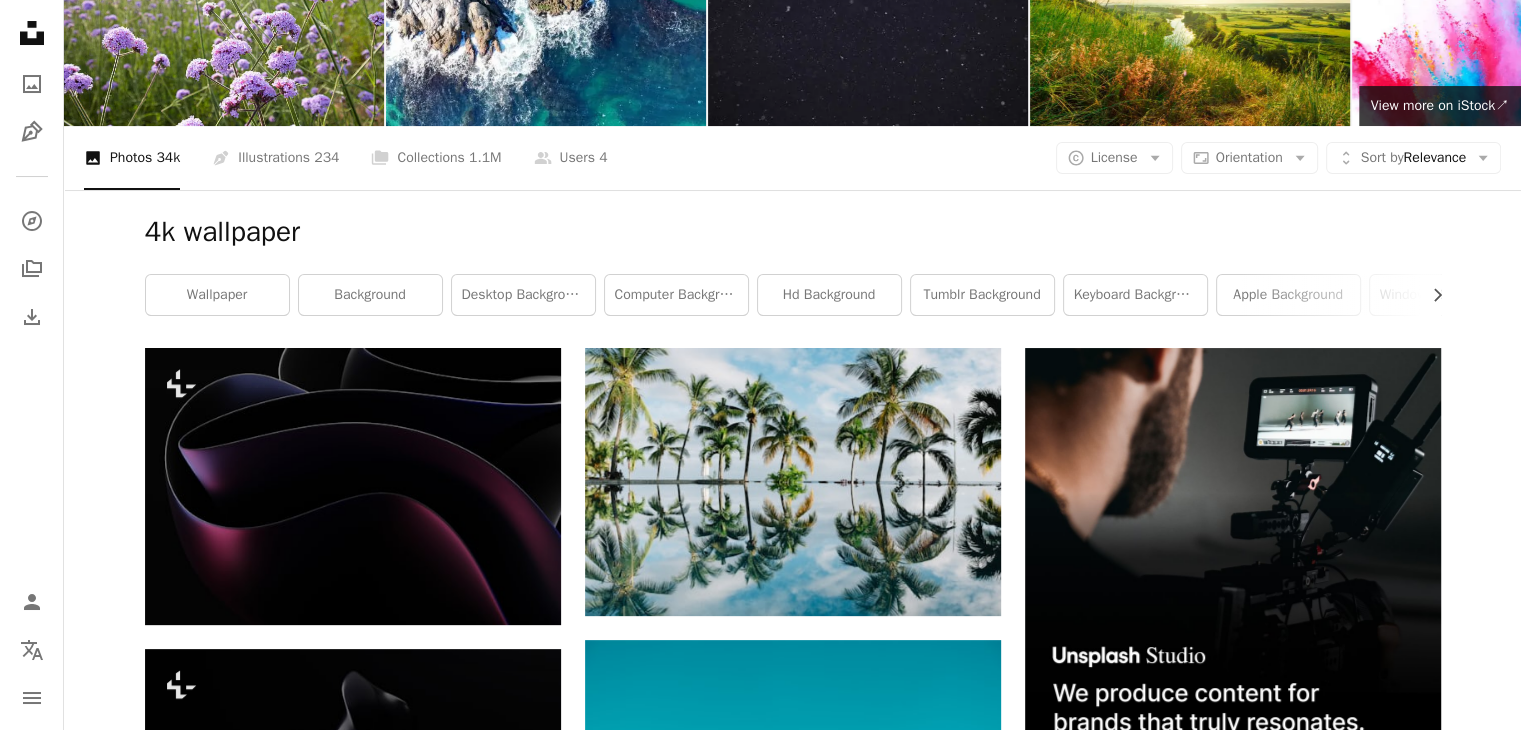 scroll, scrollTop: 0, scrollLeft: 0, axis: both 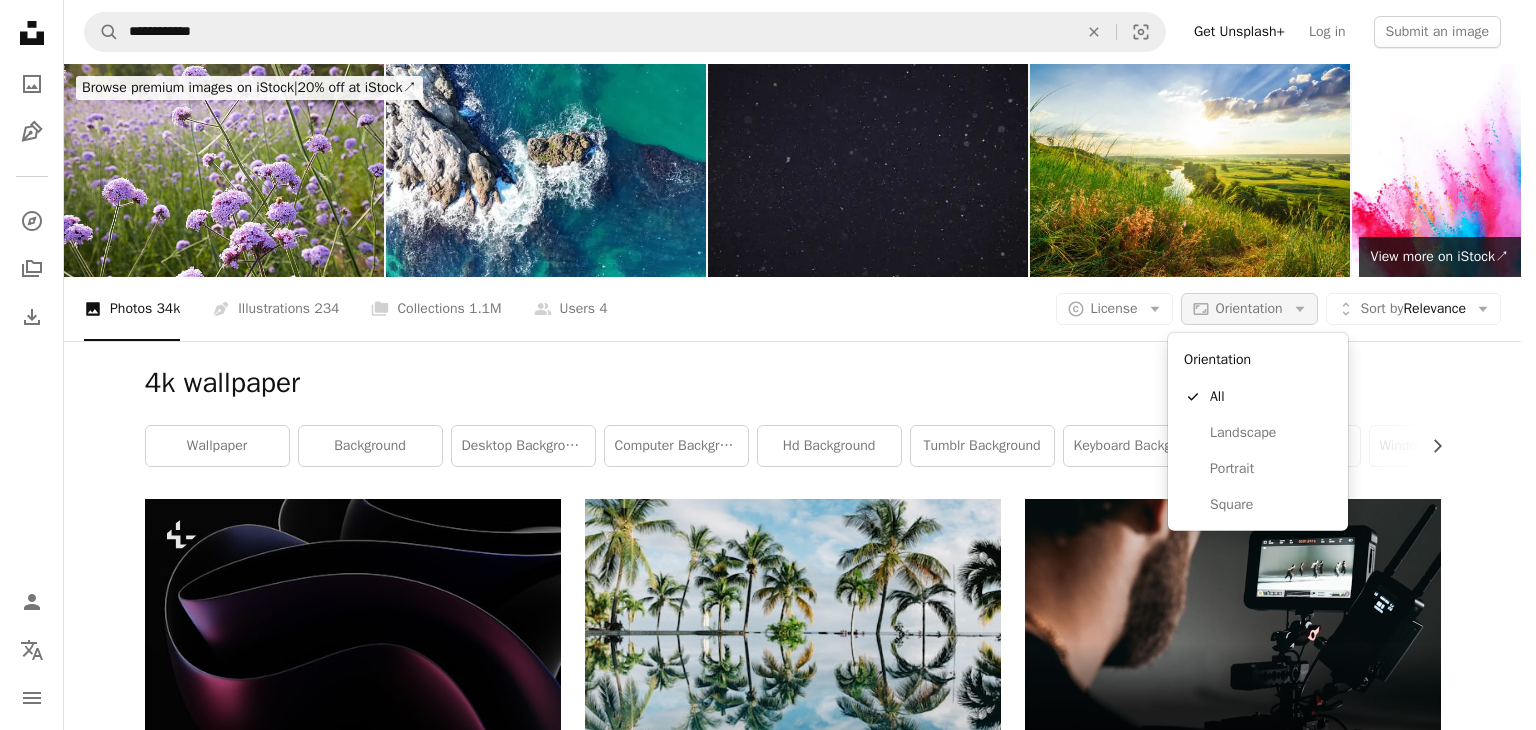 click on "Orientation" at bounding box center [1249, 308] 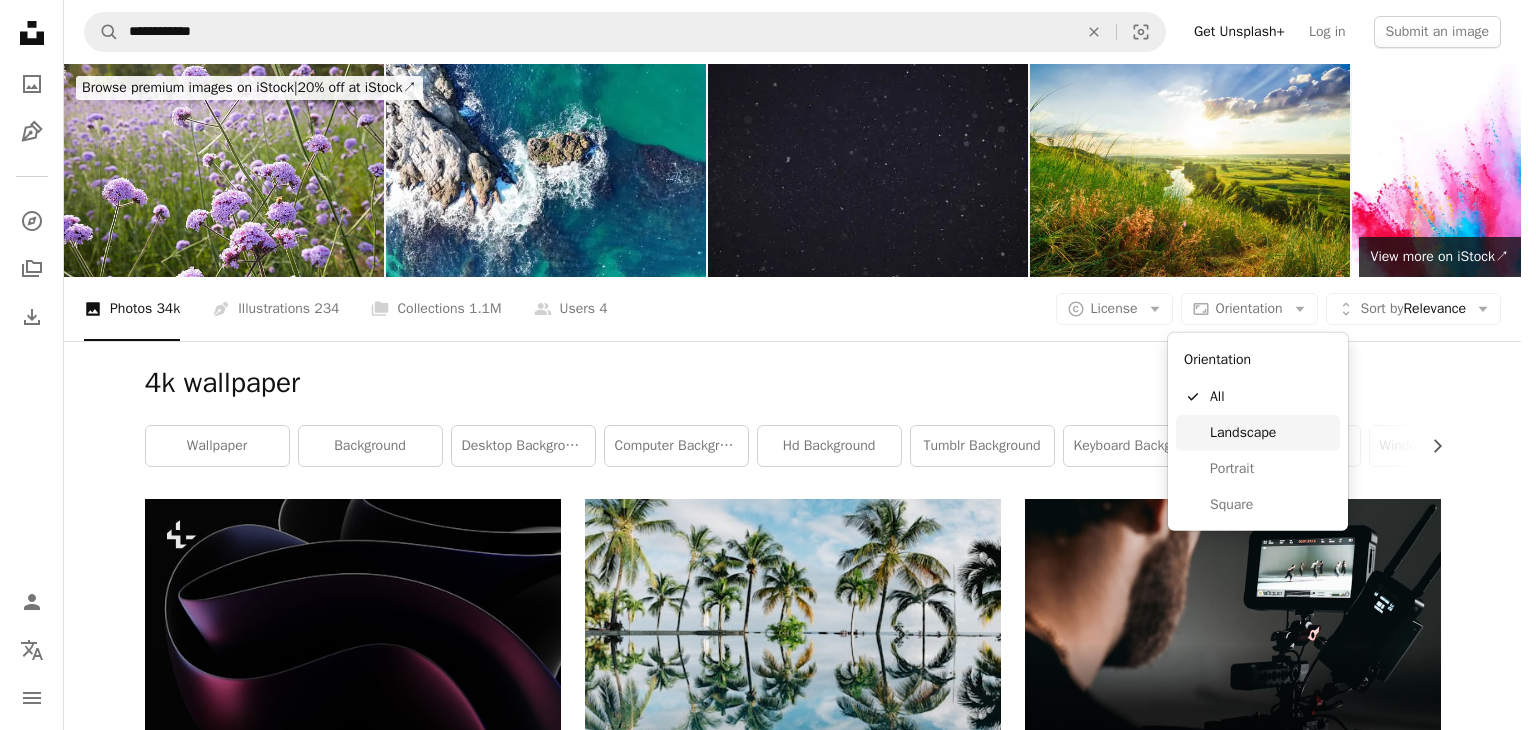 click on "Landscape" at bounding box center [1271, 433] 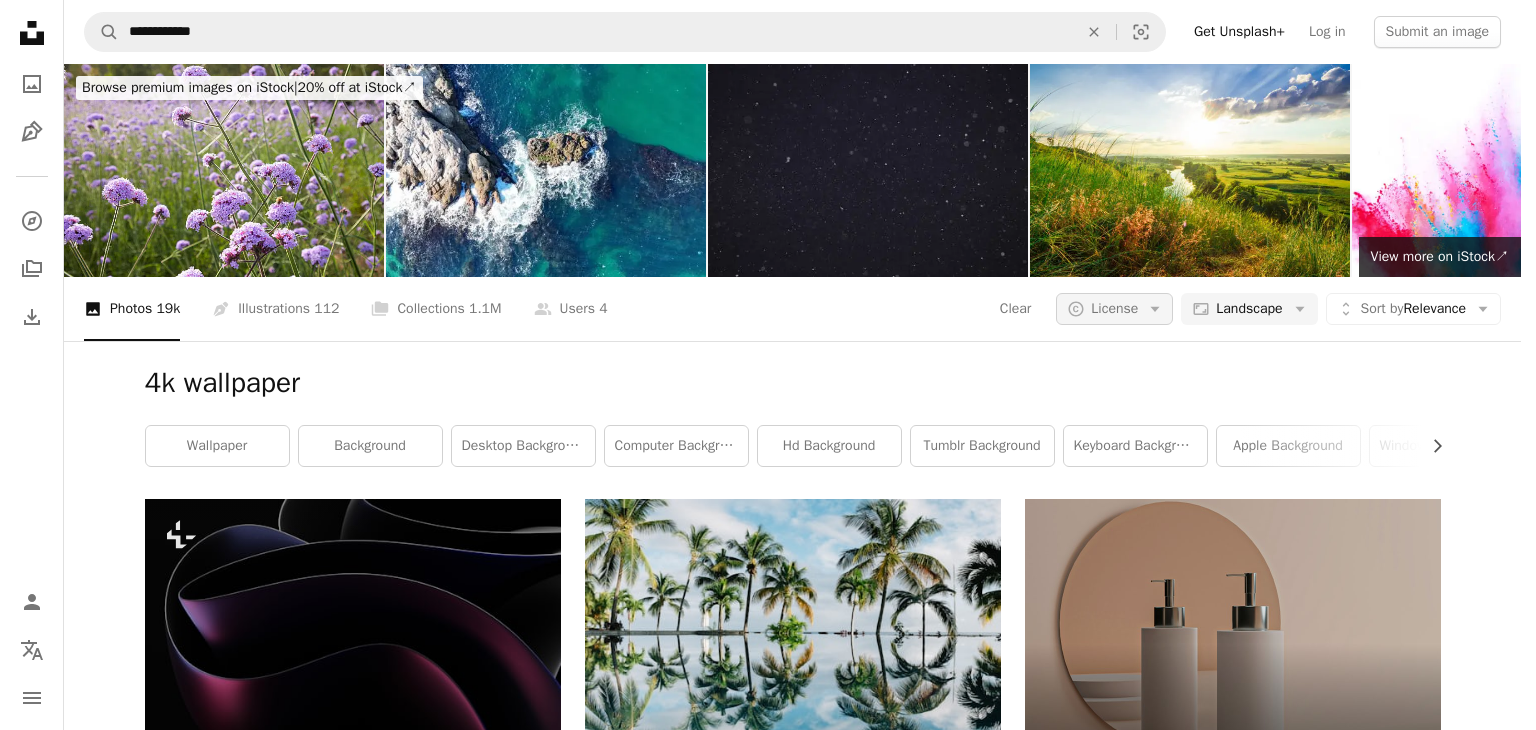 click on "License" at bounding box center (1114, 308) 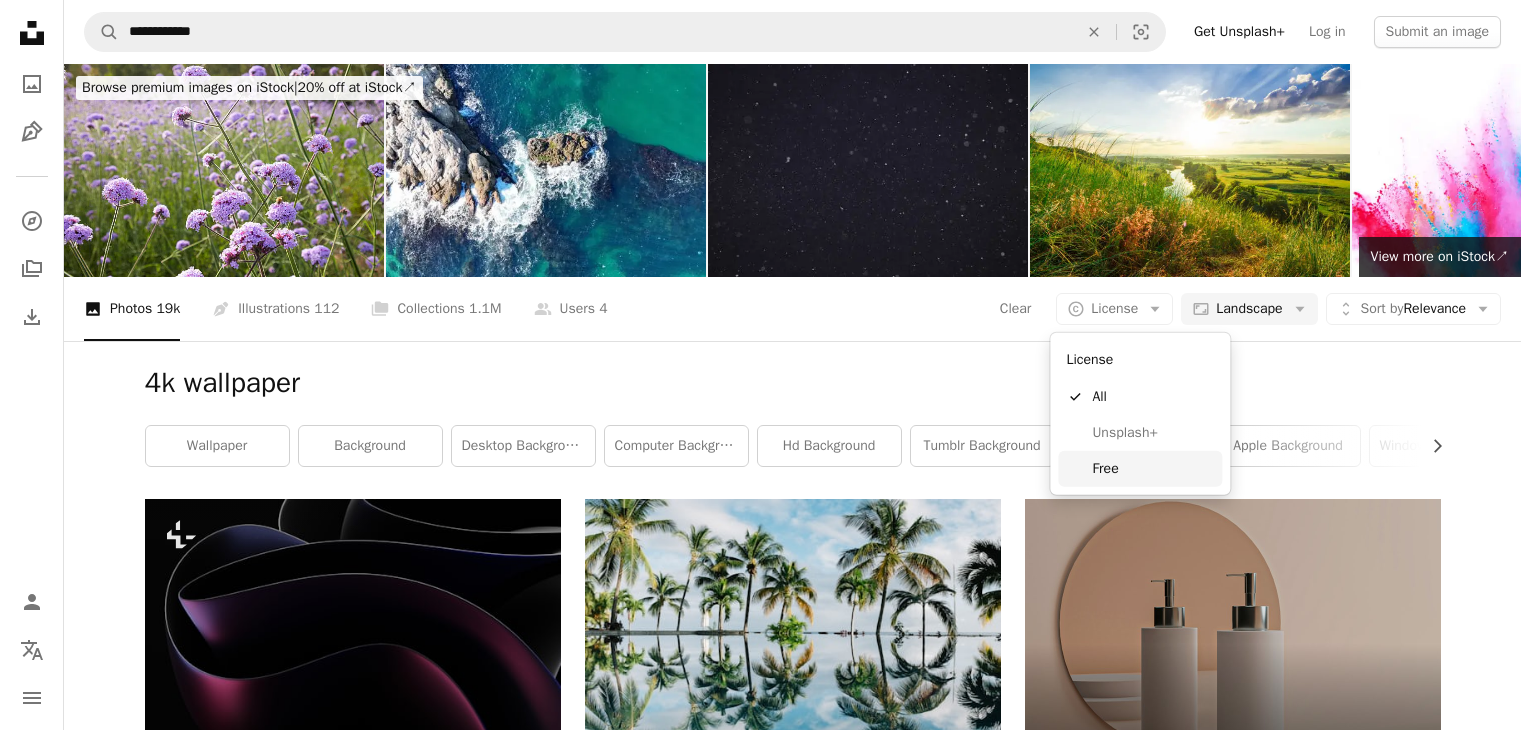 click on "Free" at bounding box center [1140, 469] 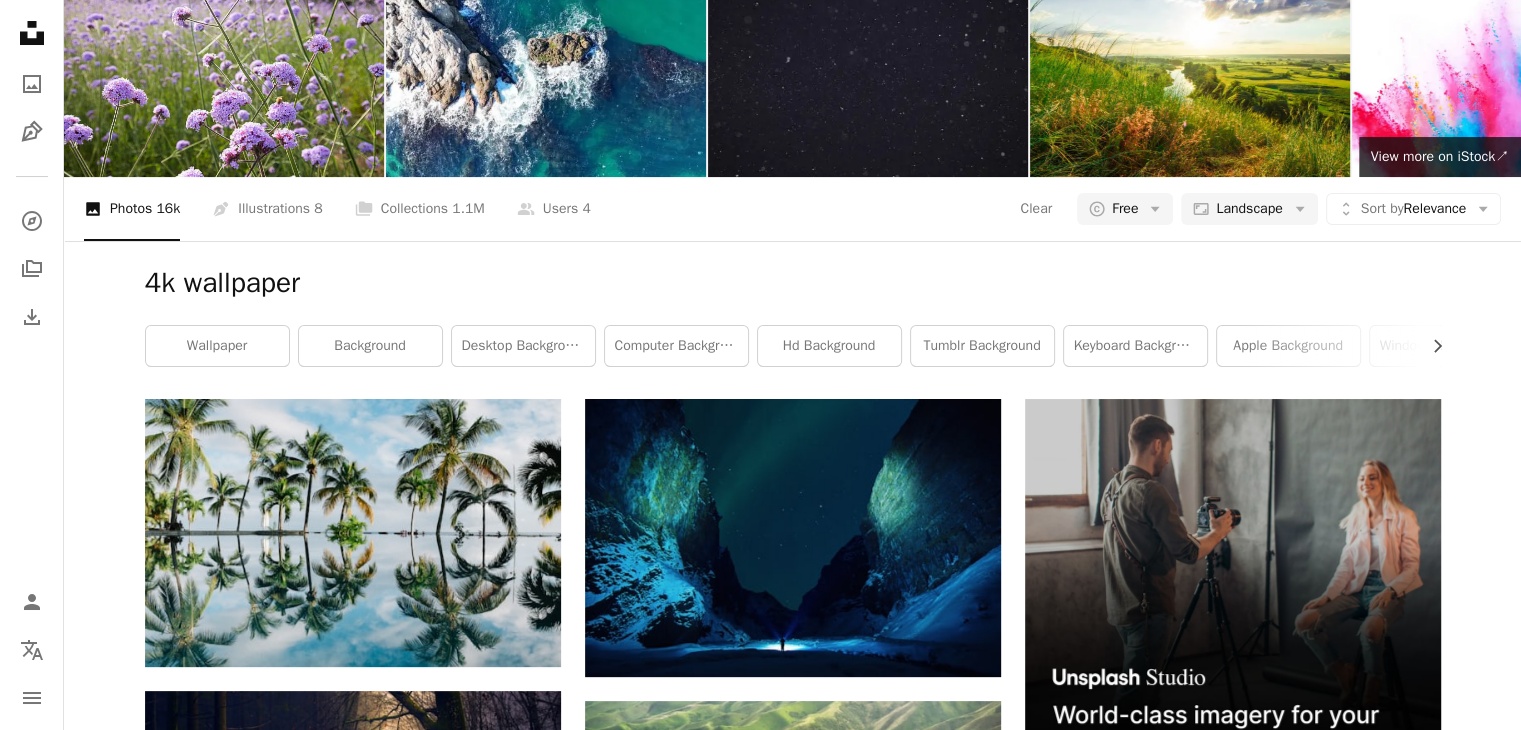 scroll, scrollTop: 100, scrollLeft: 0, axis: vertical 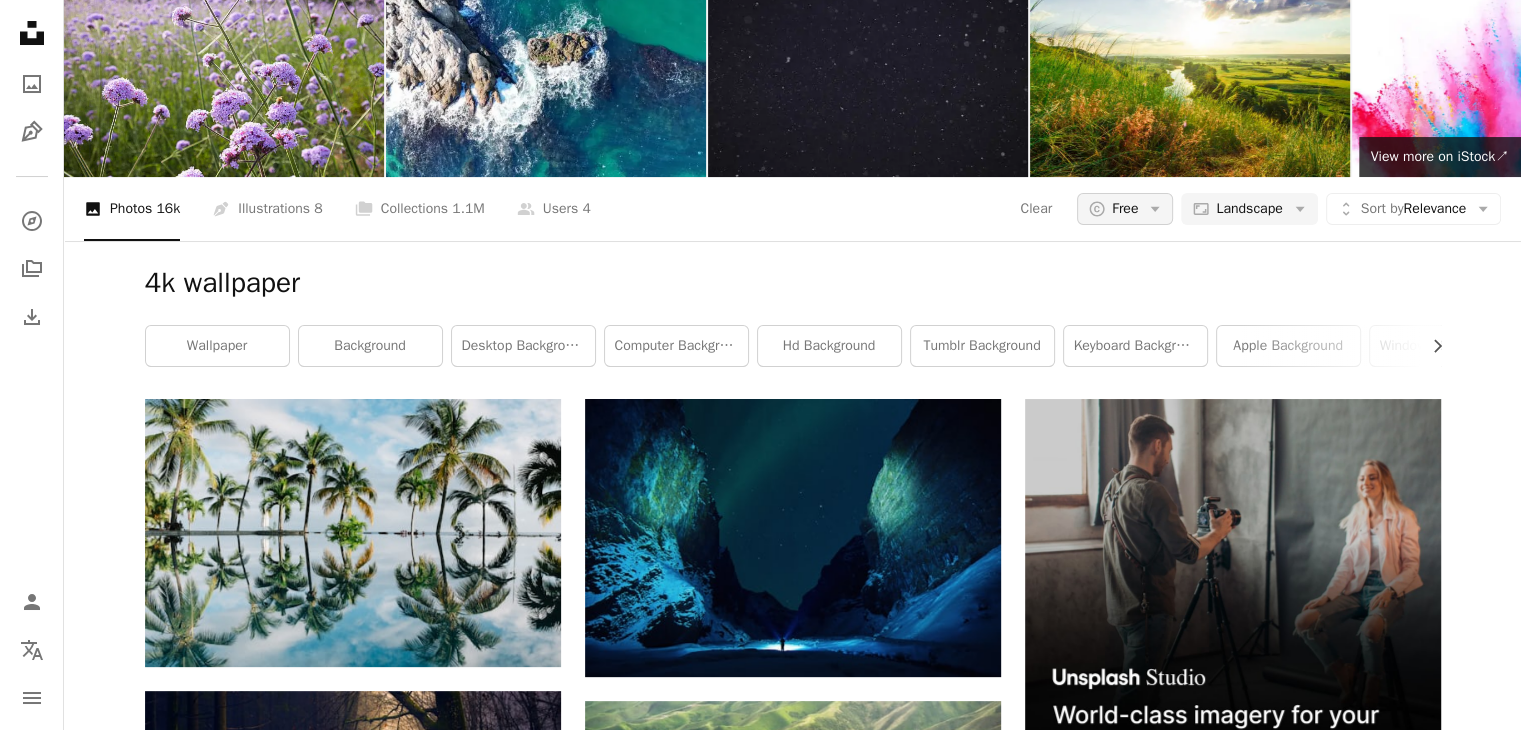 click on "Free" at bounding box center [1125, 209] 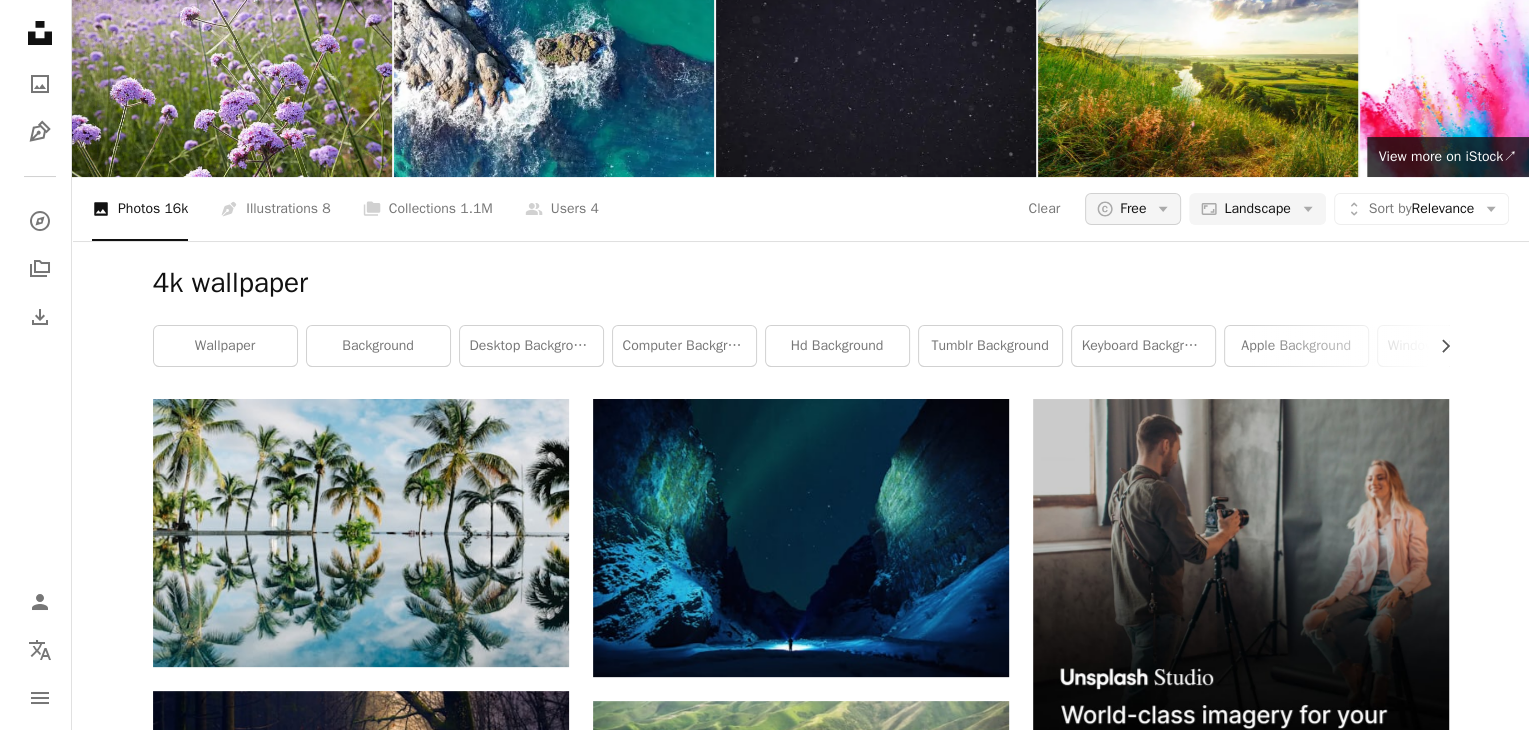 scroll, scrollTop: 0, scrollLeft: 0, axis: both 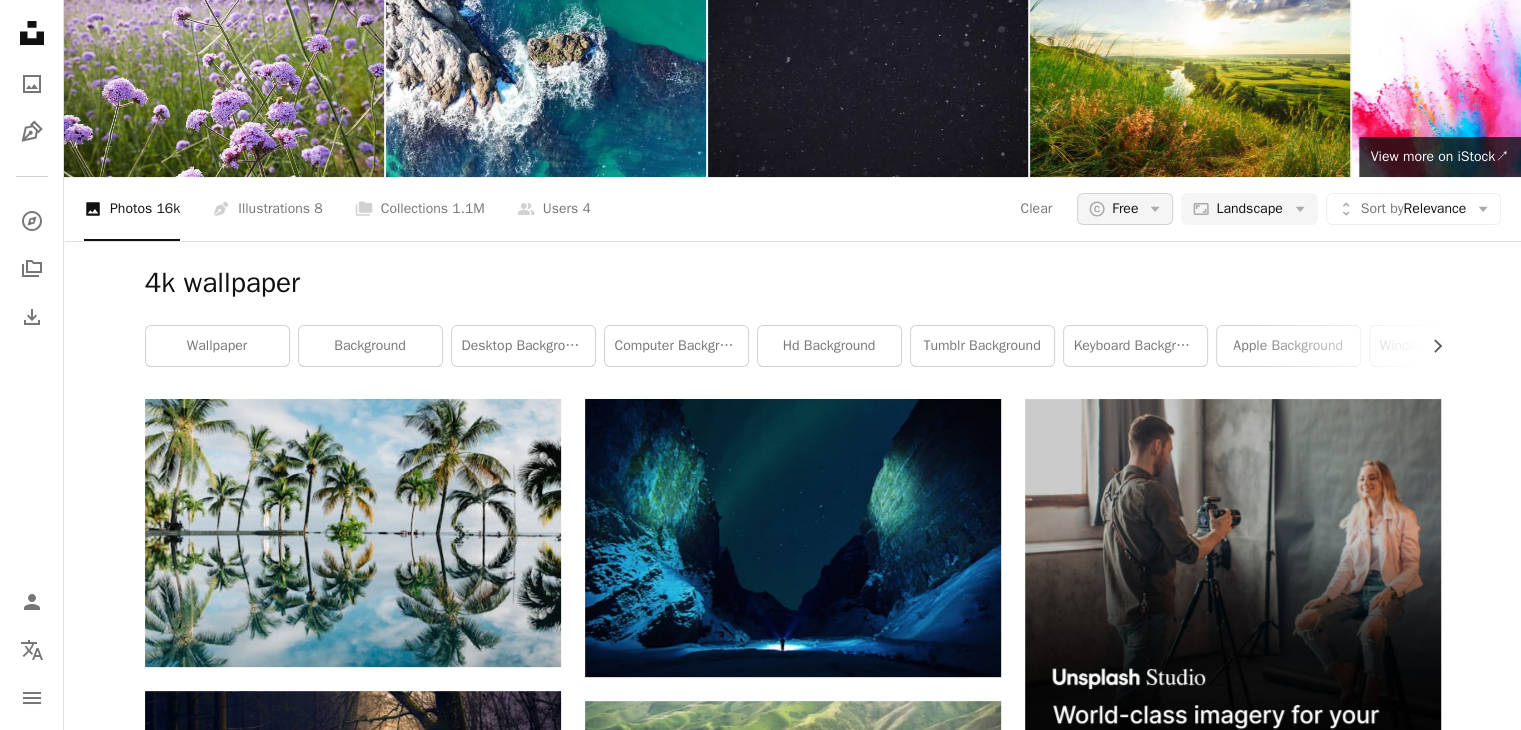 click on "Free" at bounding box center [1125, 209] 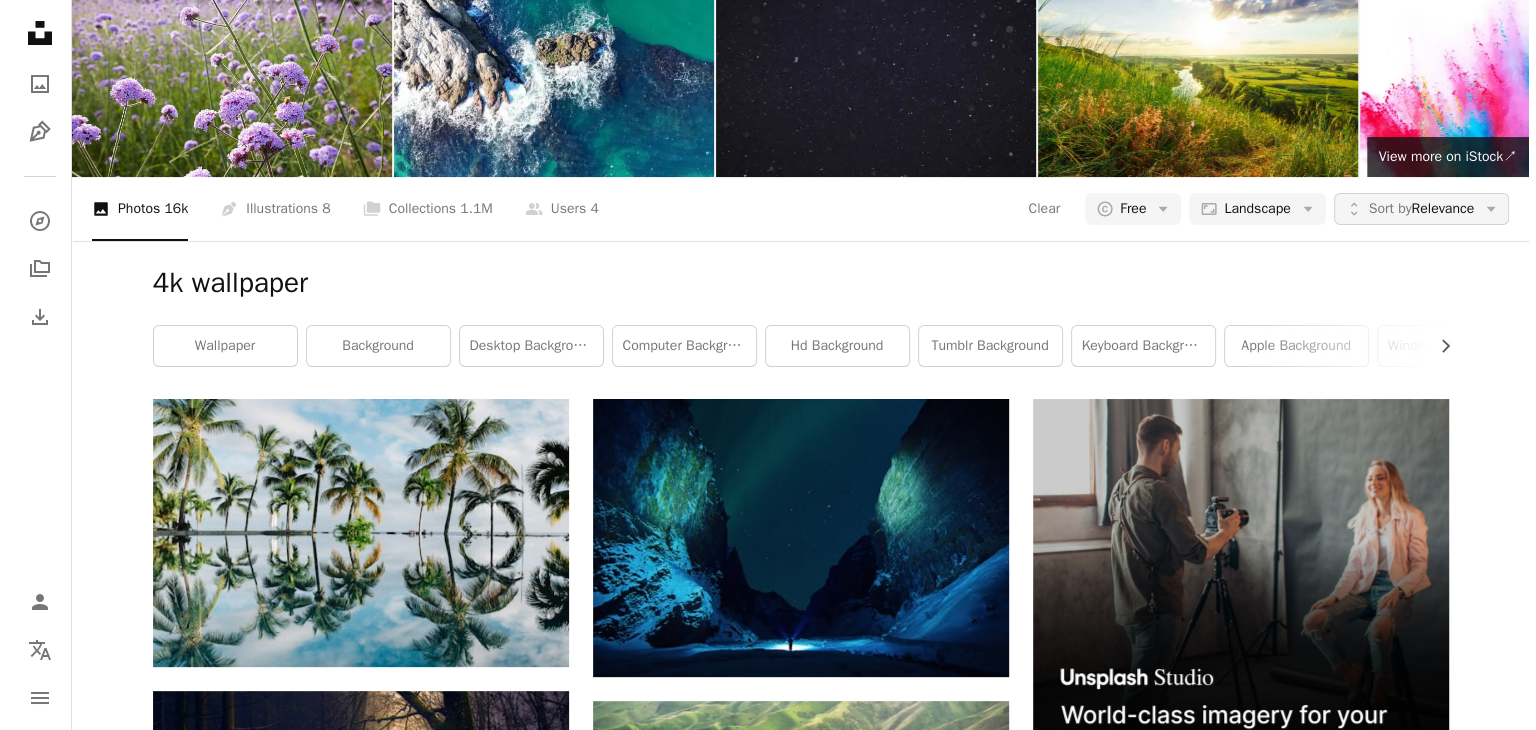 scroll, scrollTop: 0, scrollLeft: 0, axis: both 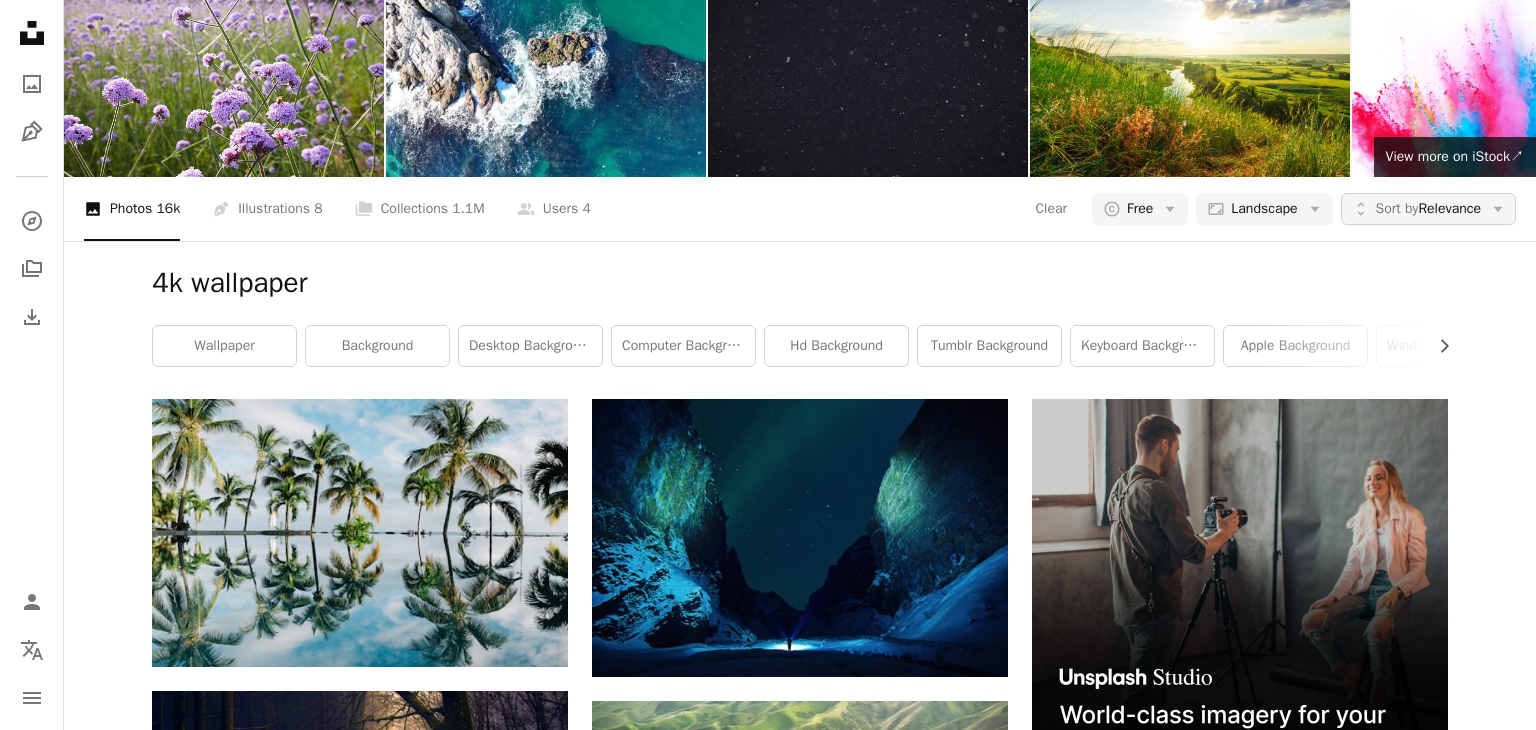click on "Sort by  Relevance" at bounding box center [1428, 209] 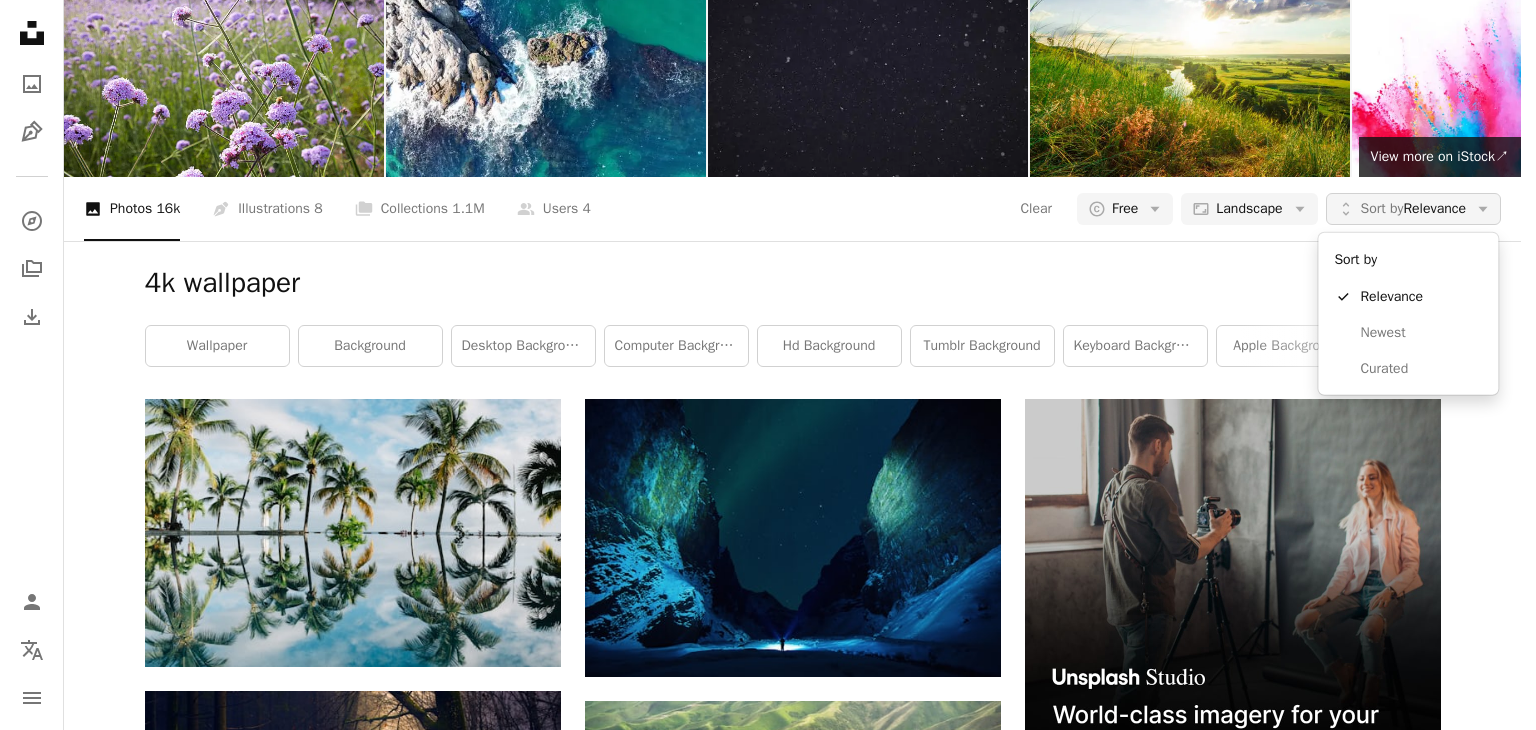 click on "Sort by  Relevance" at bounding box center (1413, 209) 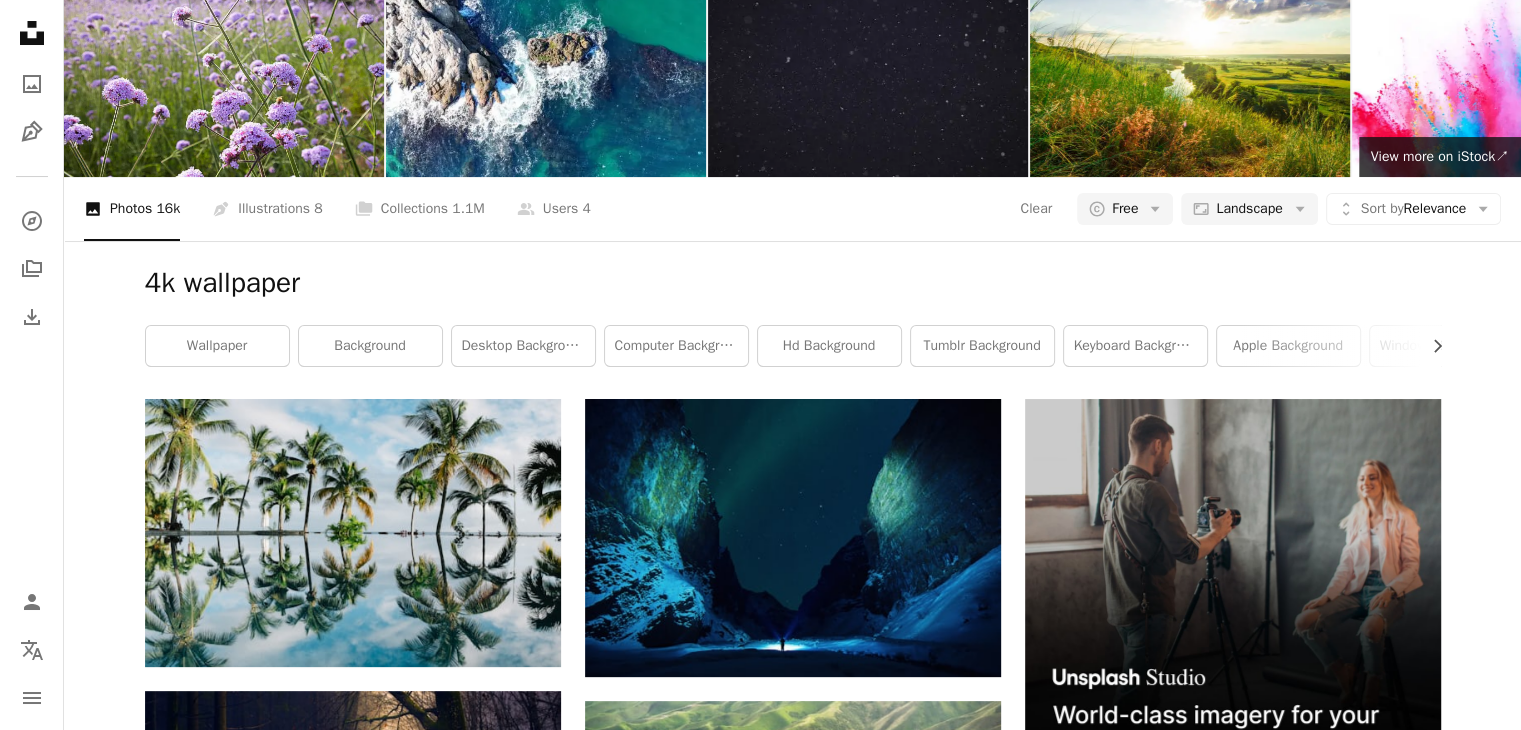 scroll, scrollTop: 0, scrollLeft: 0, axis: both 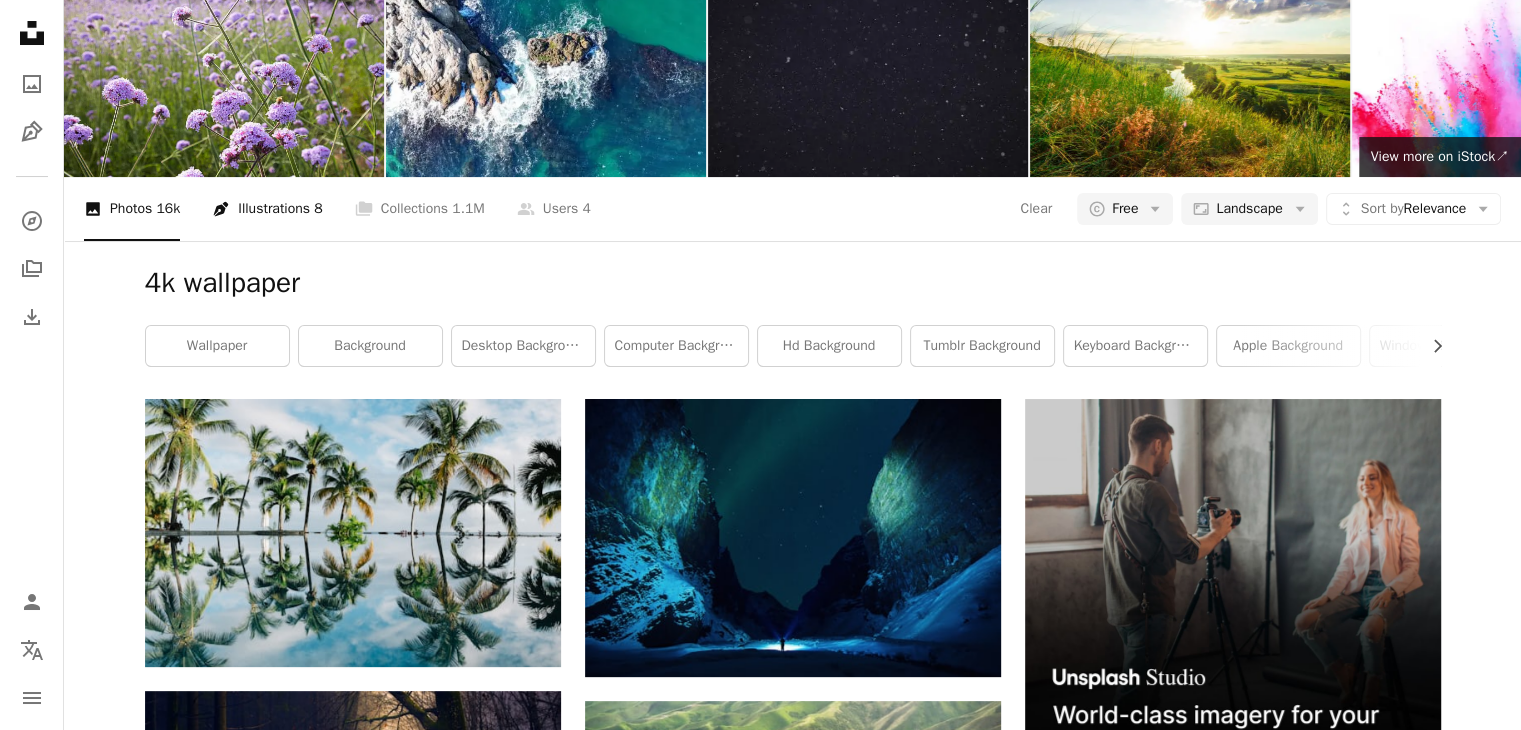 click on "Pen Tool Illustrations   8" at bounding box center (267, 209) 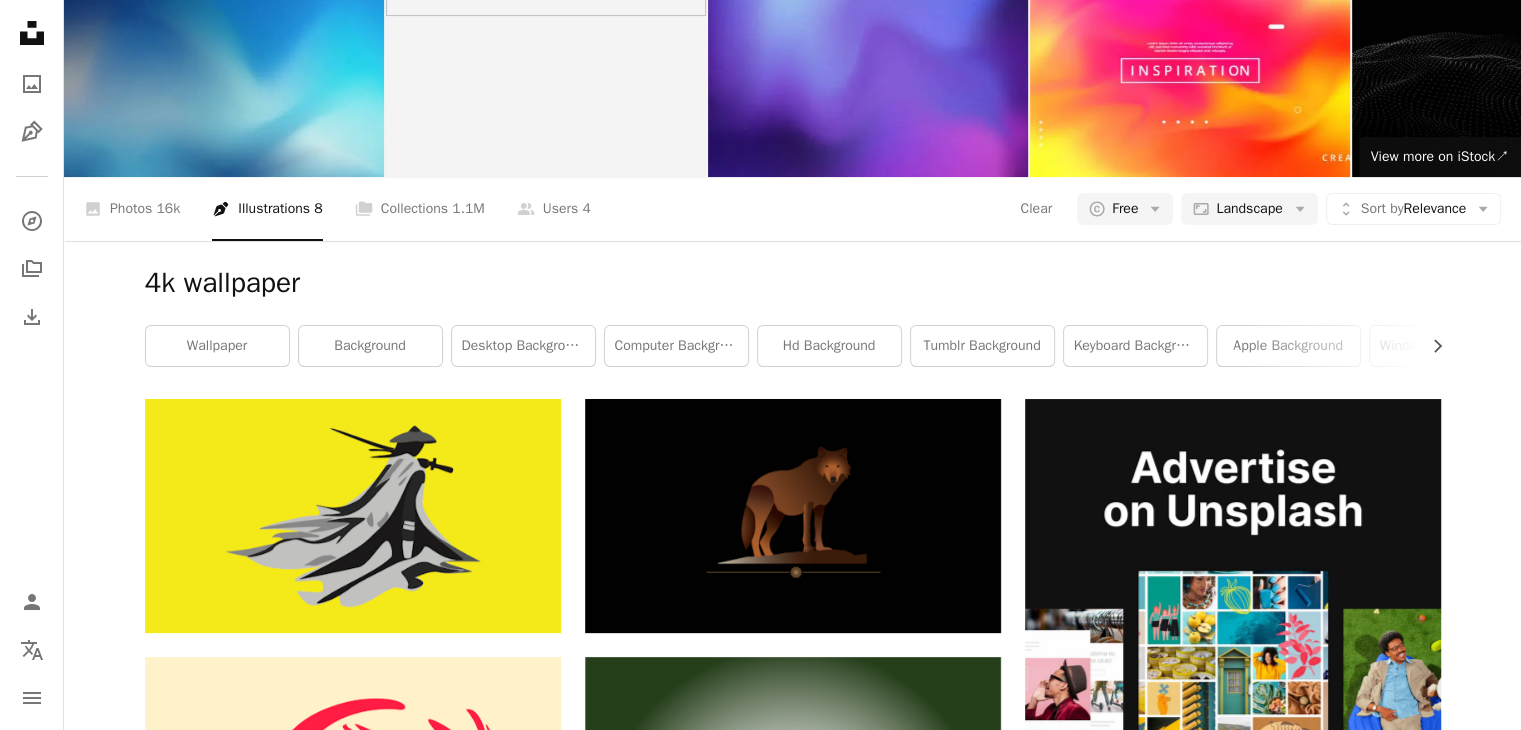scroll, scrollTop: 0, scrollLeft: 0, axis: both 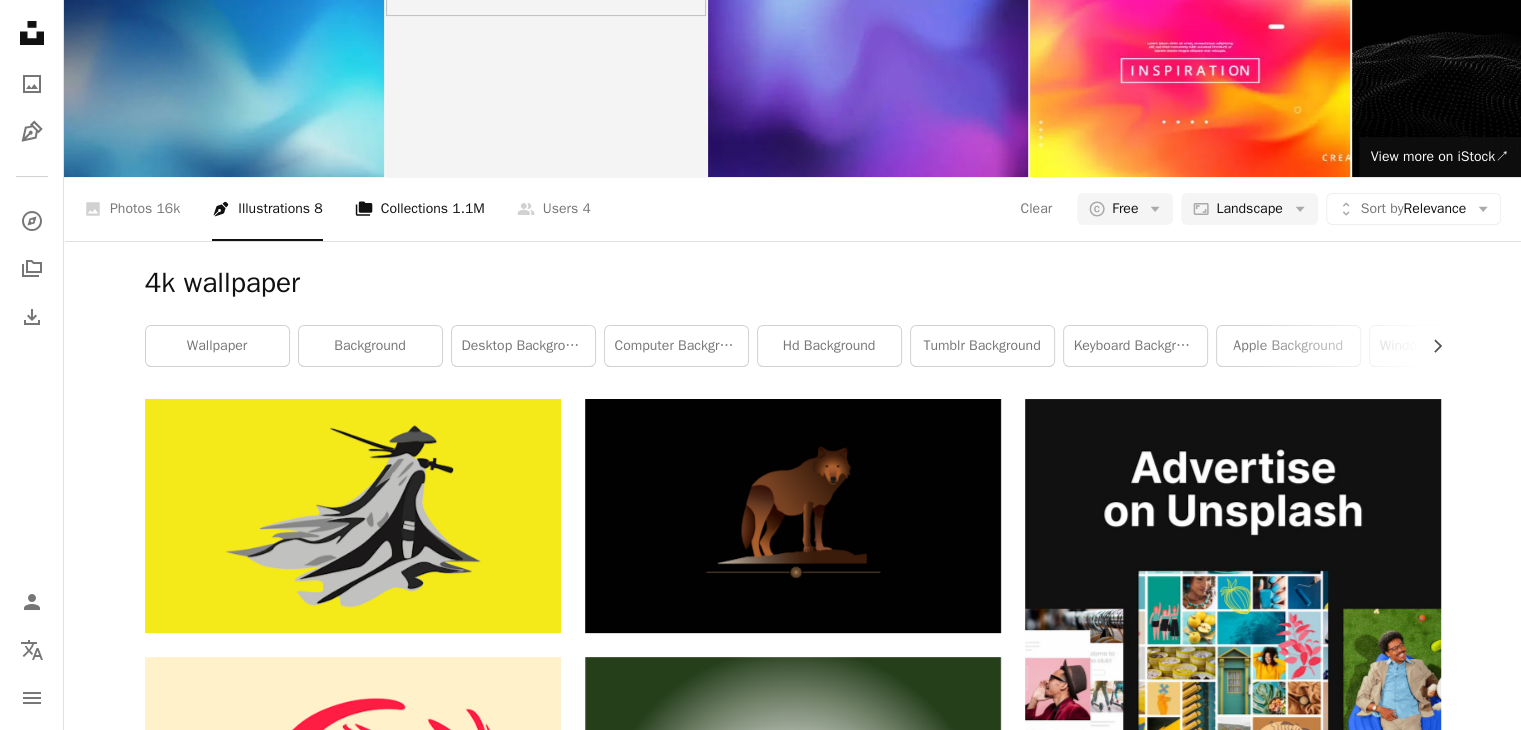 click on "A stack of folders Collections   1.1M" at bounding box center [420, 209] 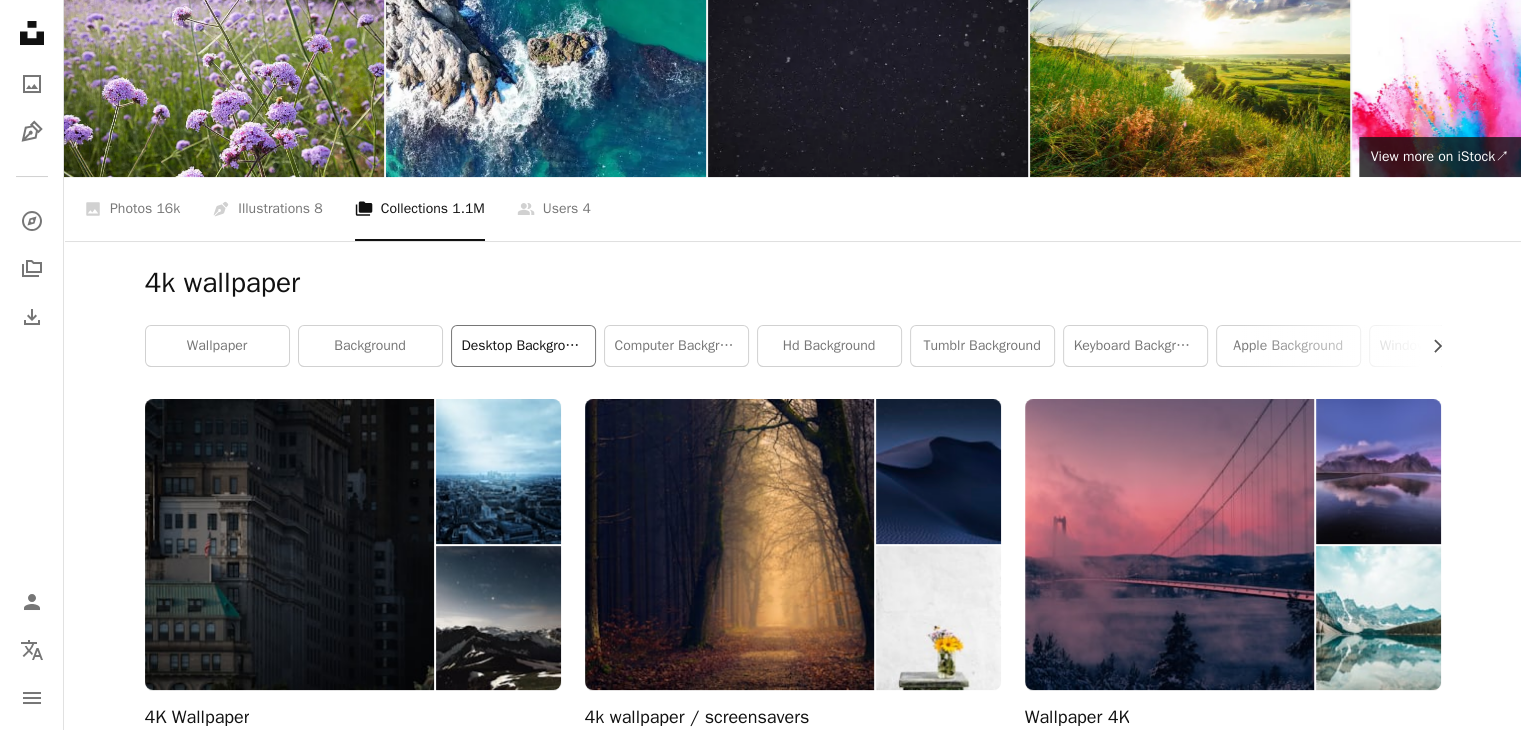 scroll, scrollTop: 0, scrollLeft: 0, axis: both 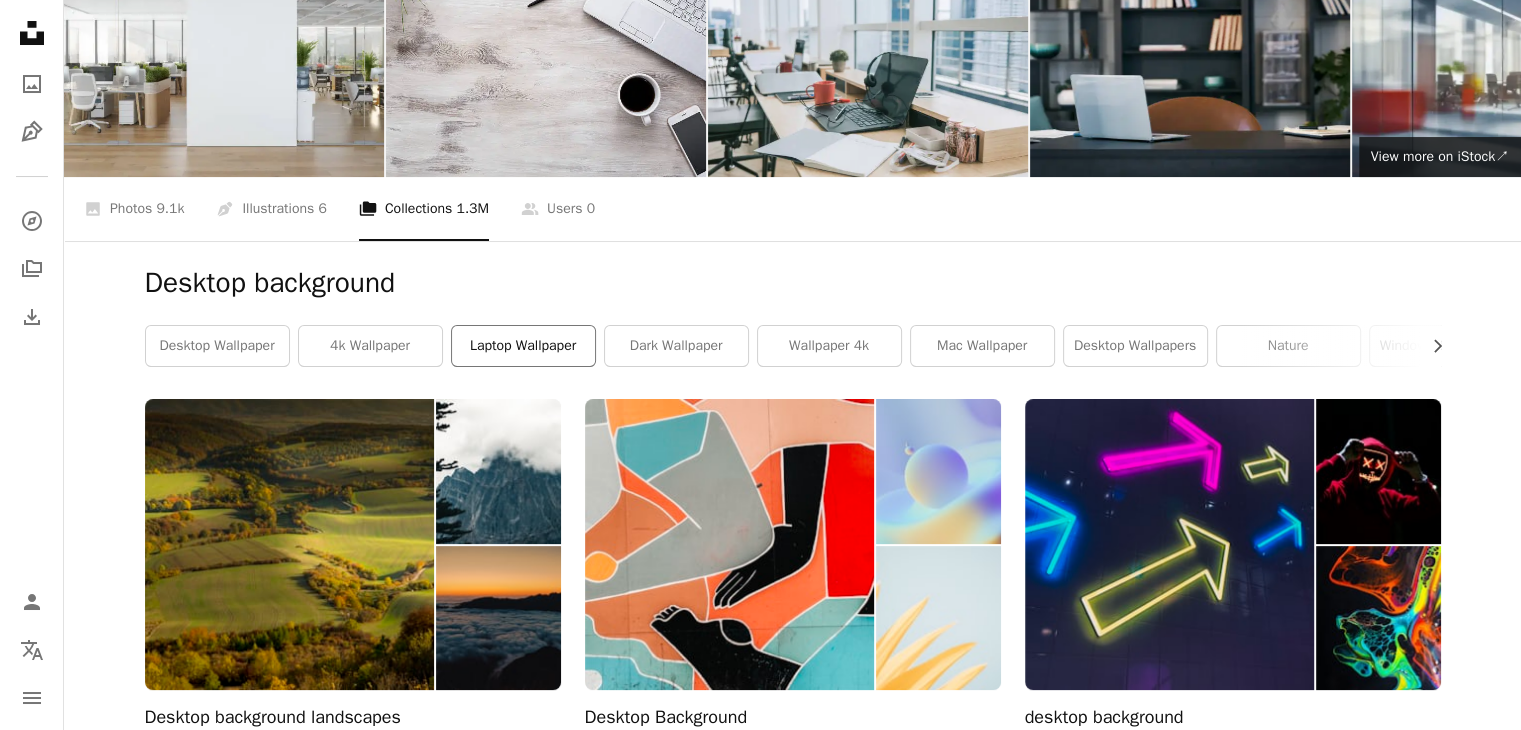 click on "laptop wallpaper" at bounding box center (523, 346) 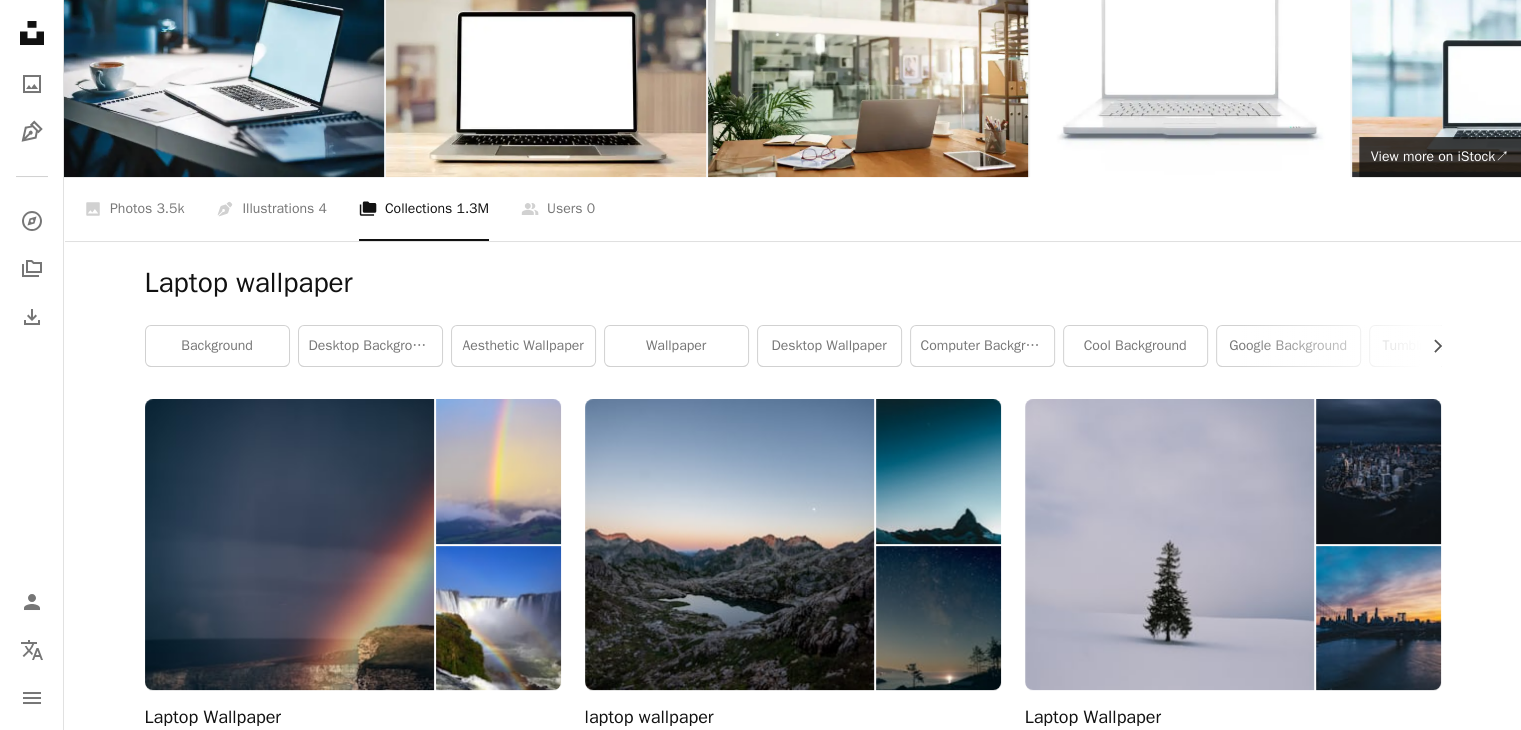 scroll, scrollTop: 1700, scrollLeft: 0, axis: vertical 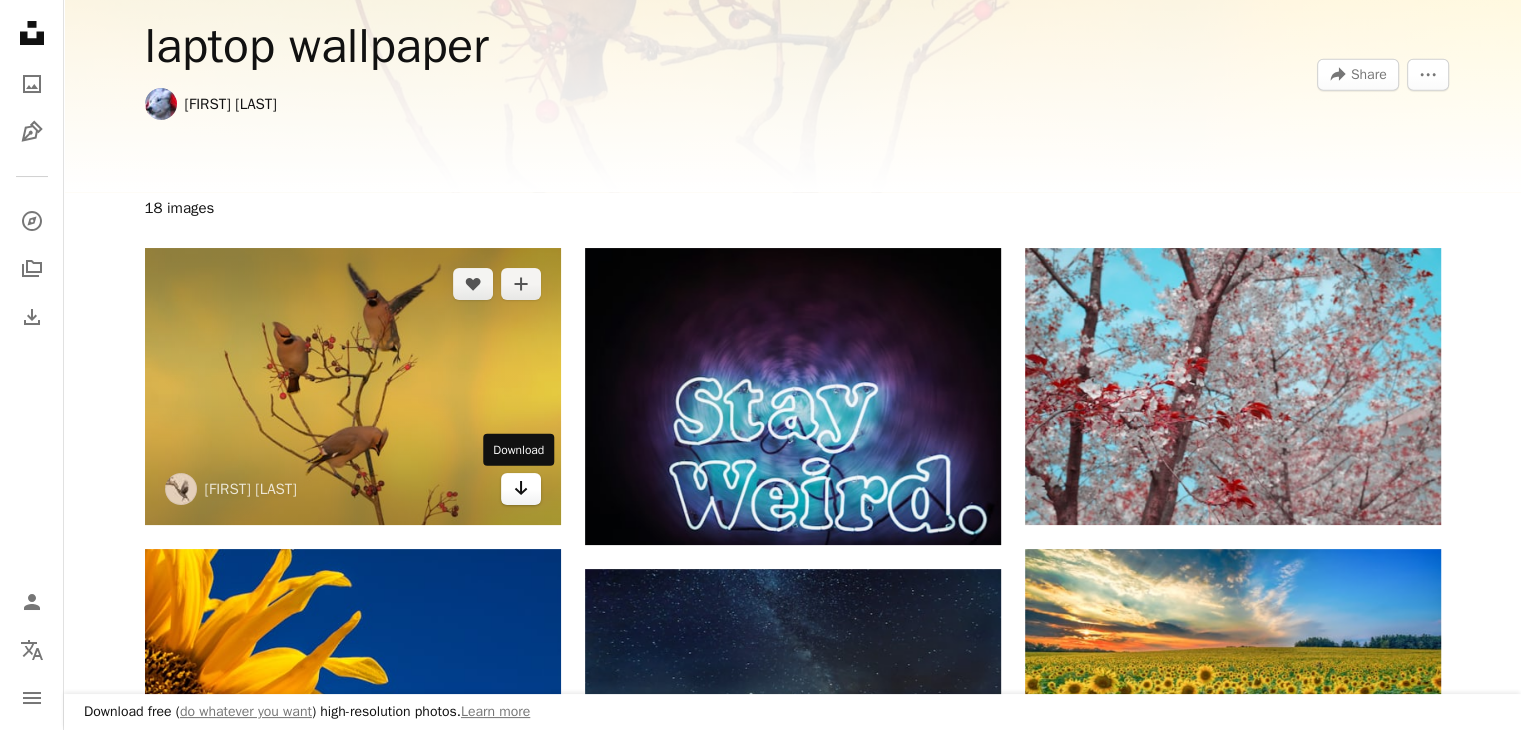 click on "Arrow pointing down" 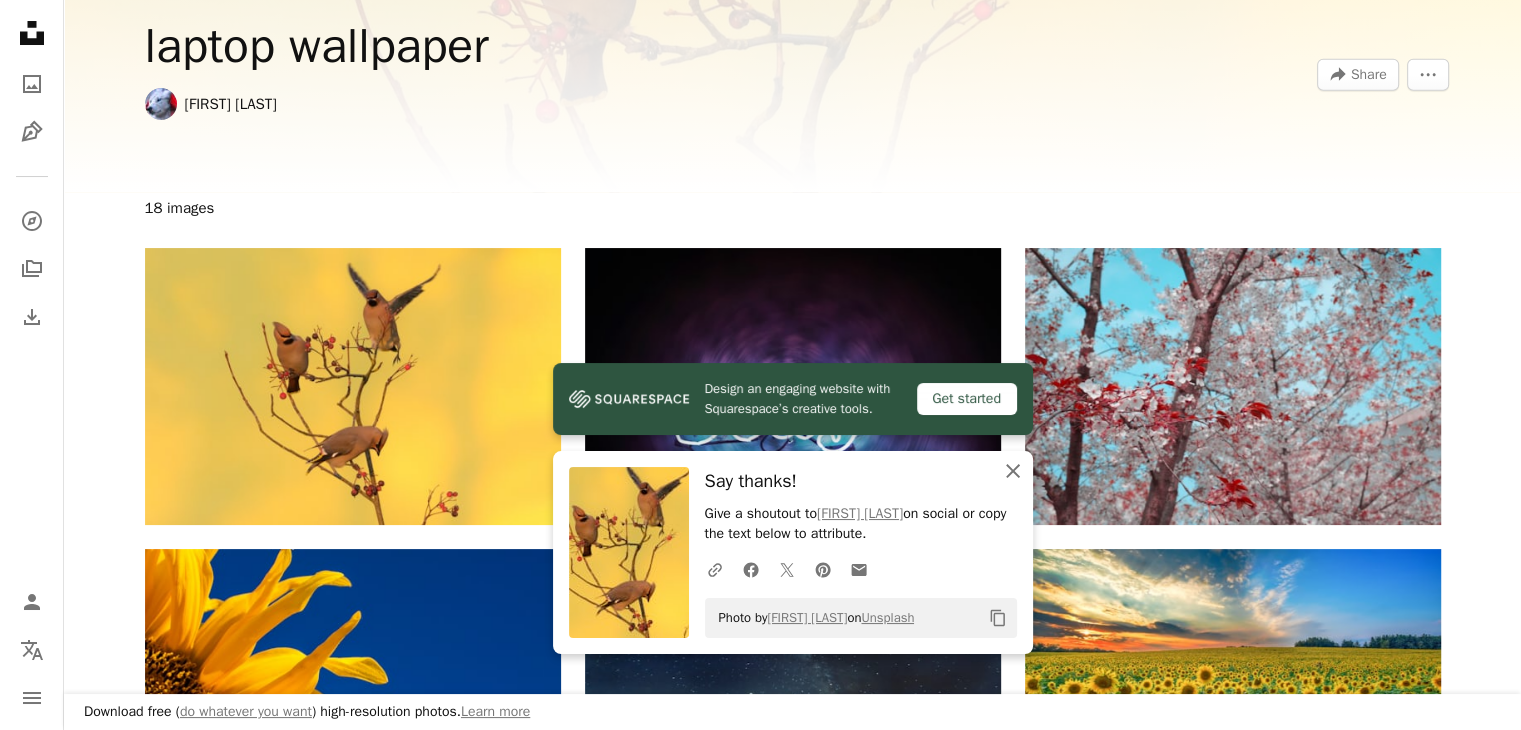 click on "An X shape" 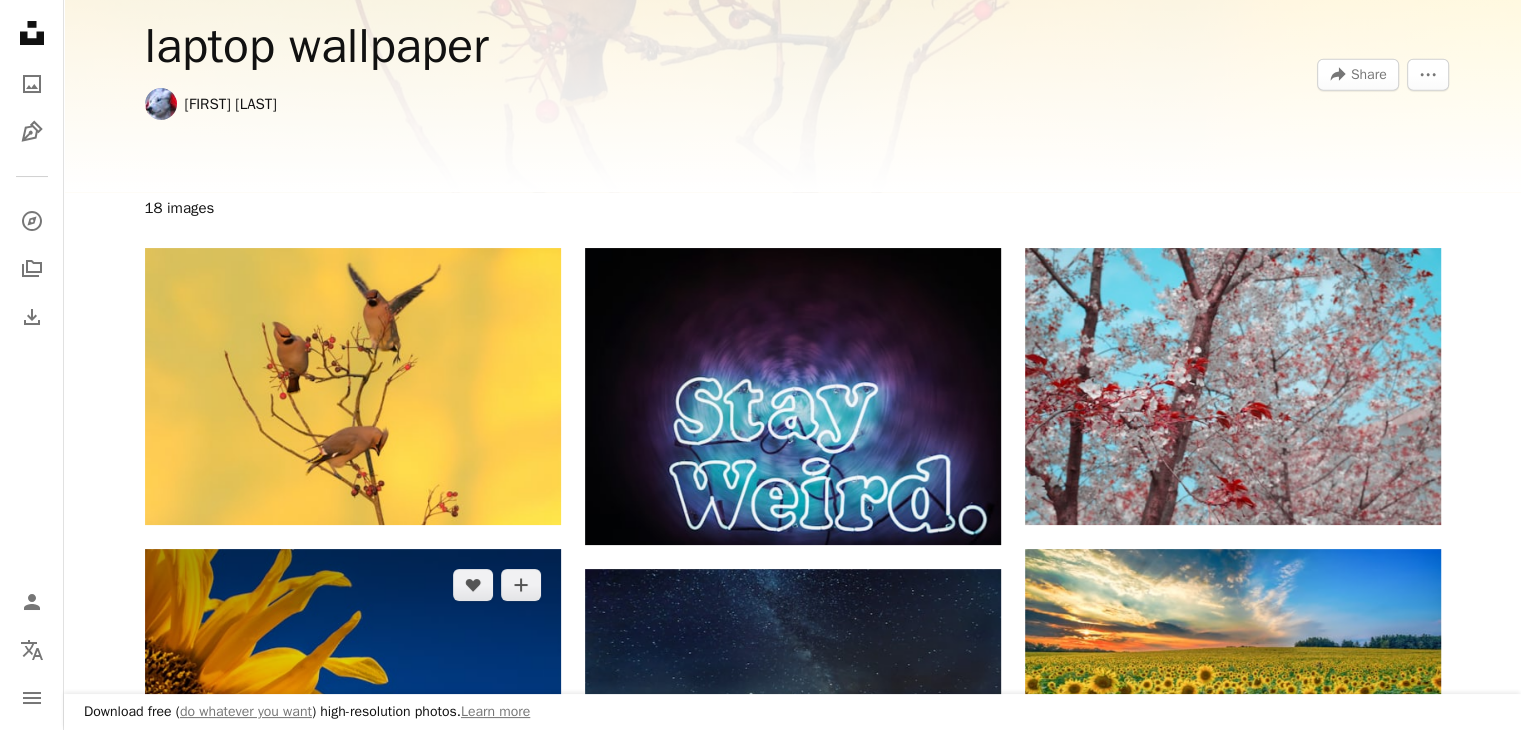 scroll, scrollTop: 0, scrollLeft: 0, axis: both 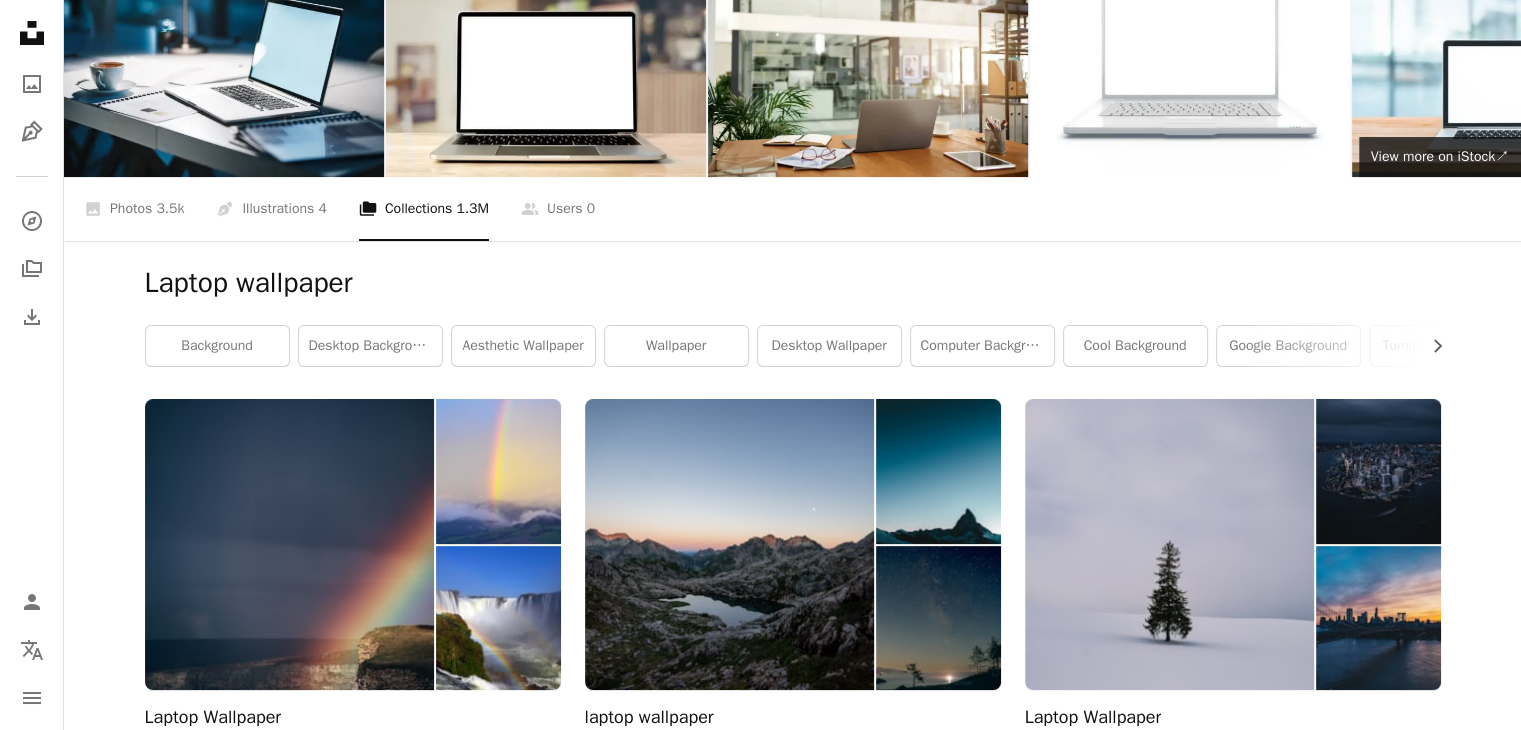 click on "An X shape" 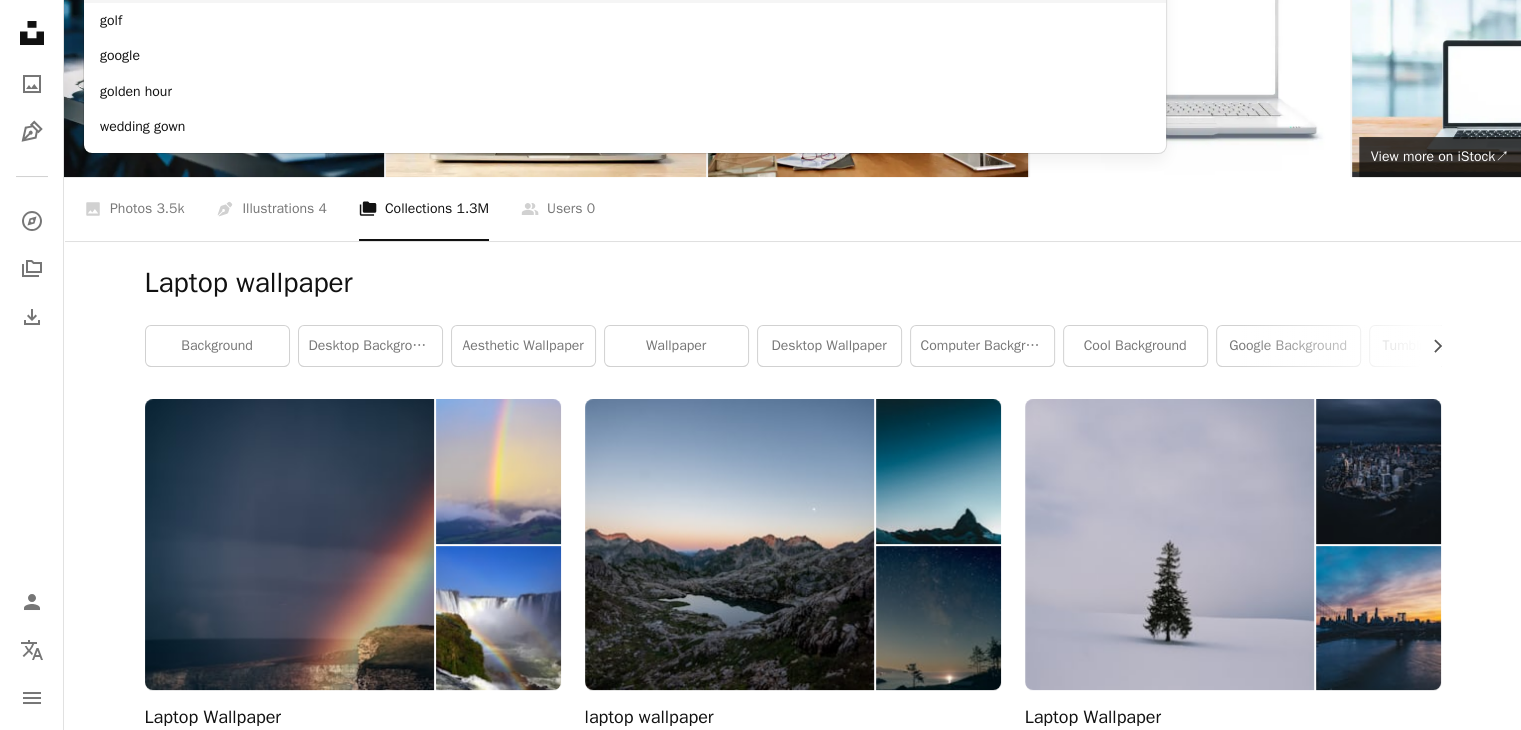 type on "**" 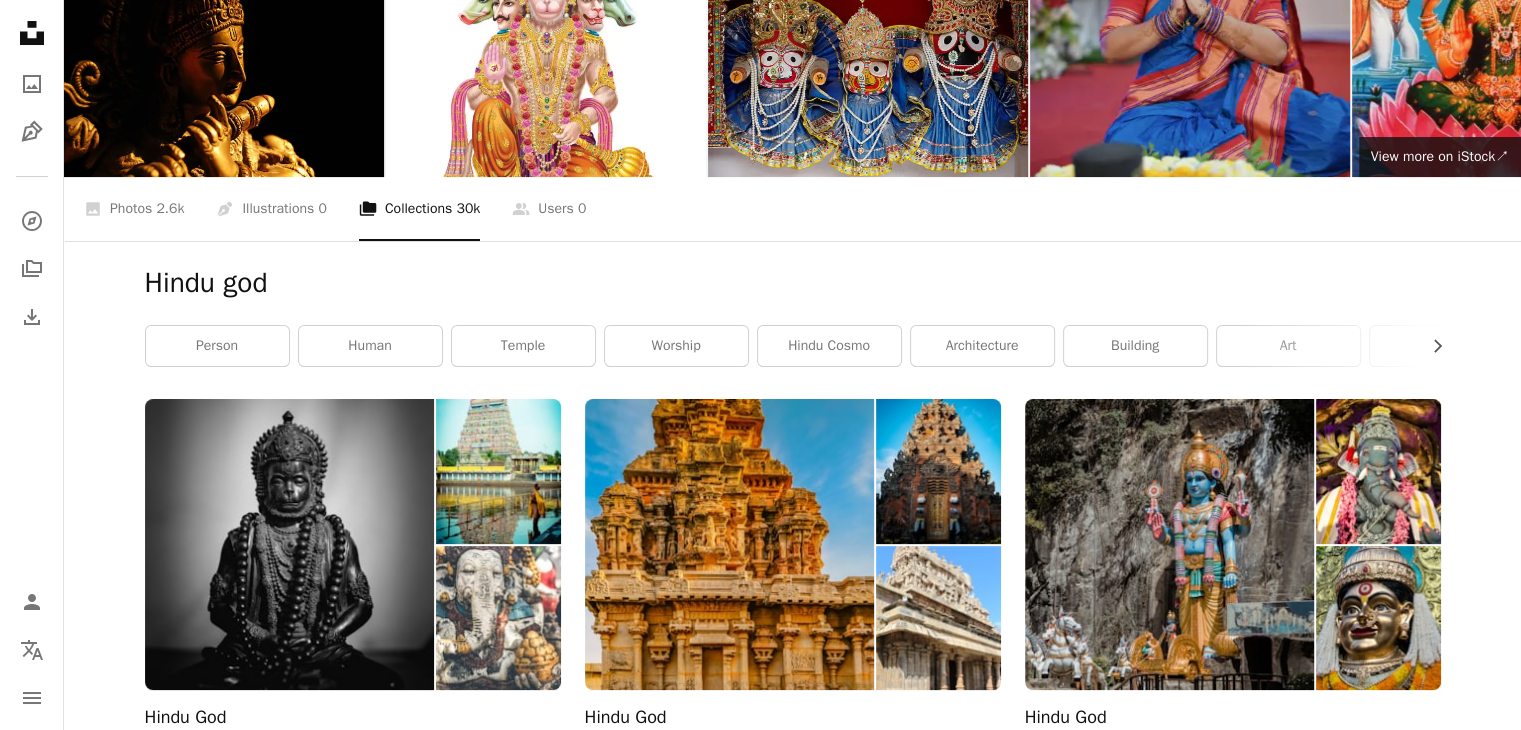 scroll, scrollTop: 0, scrollLeft: 0, axis: both 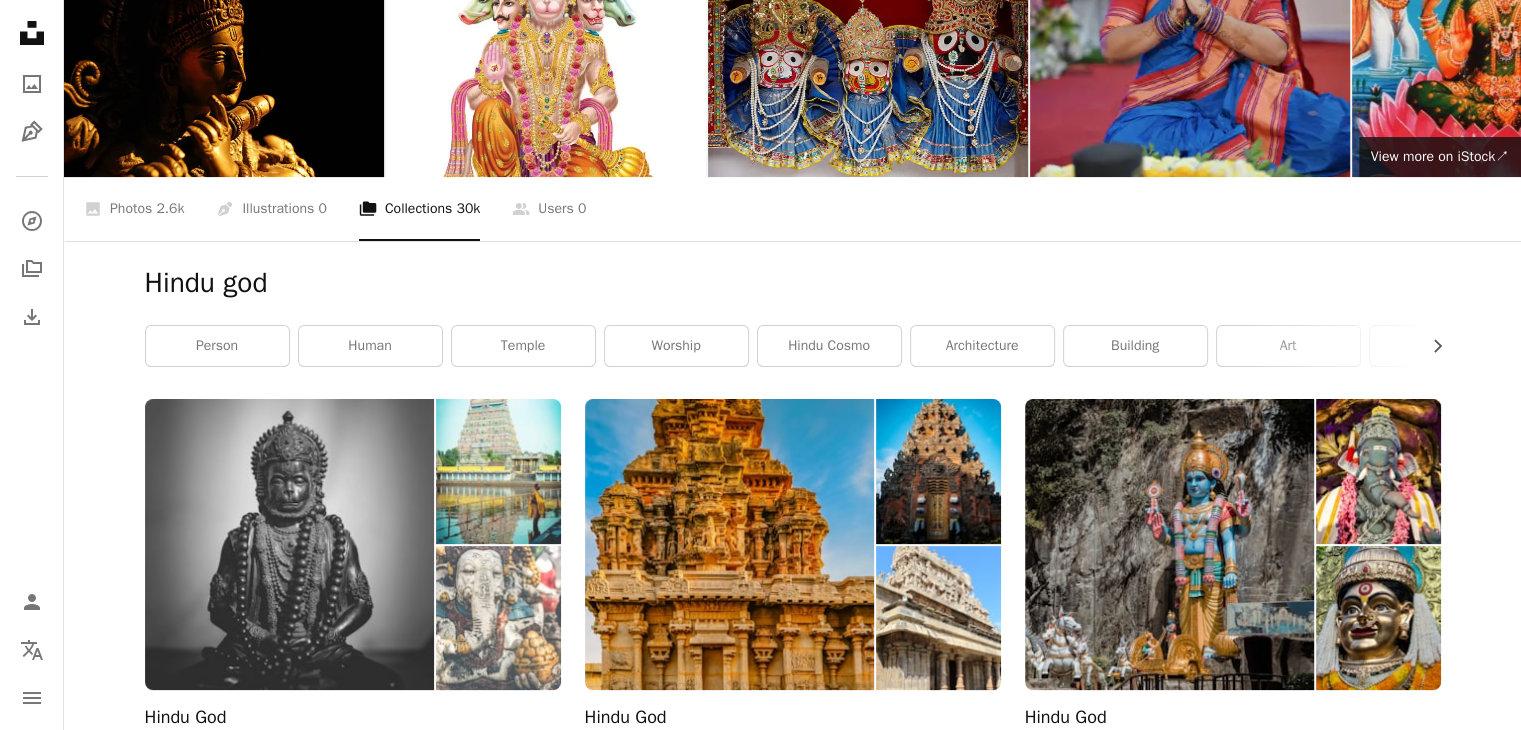 click at bounding box center (290, 544) 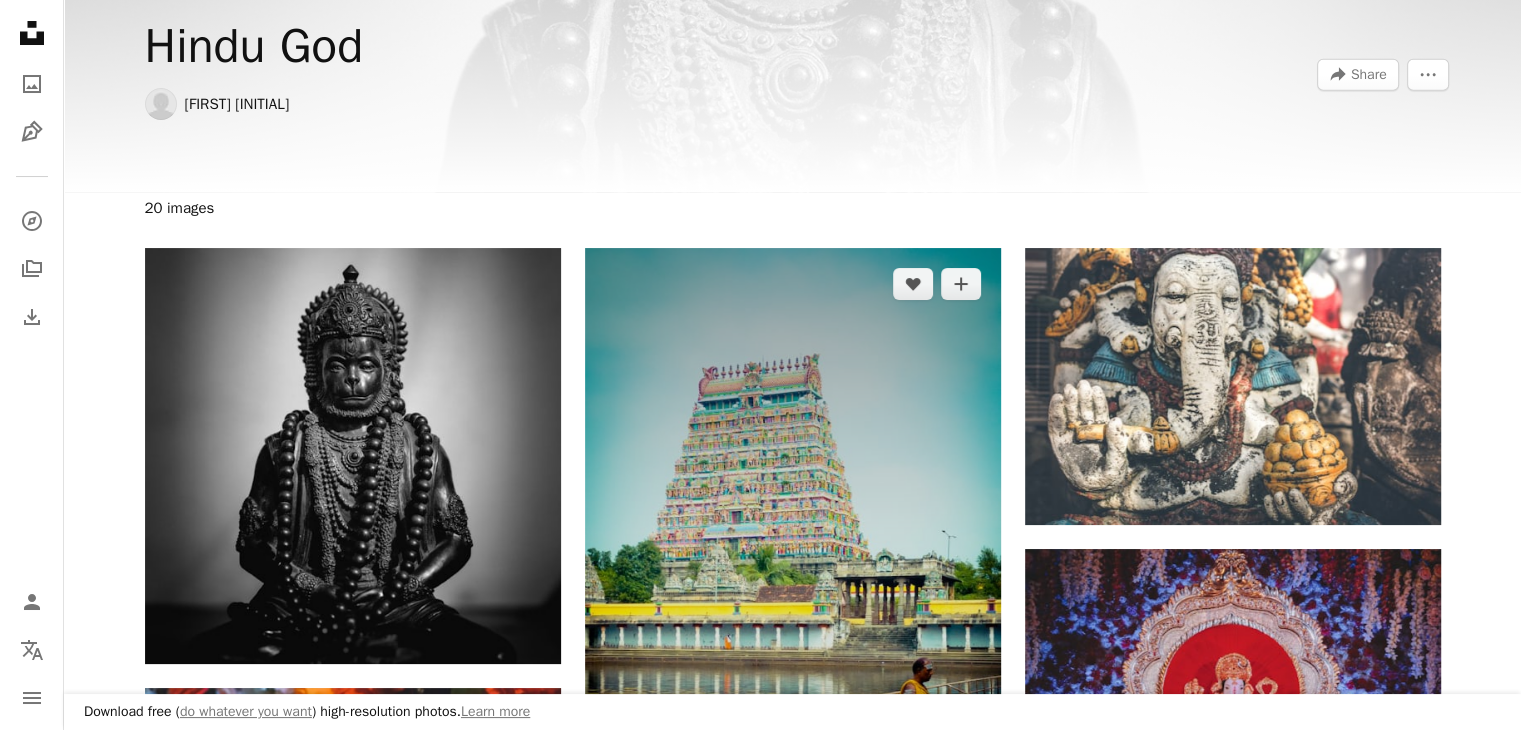 scroll, scrollTop: 700, scrollLeft: 0, axis: vertical 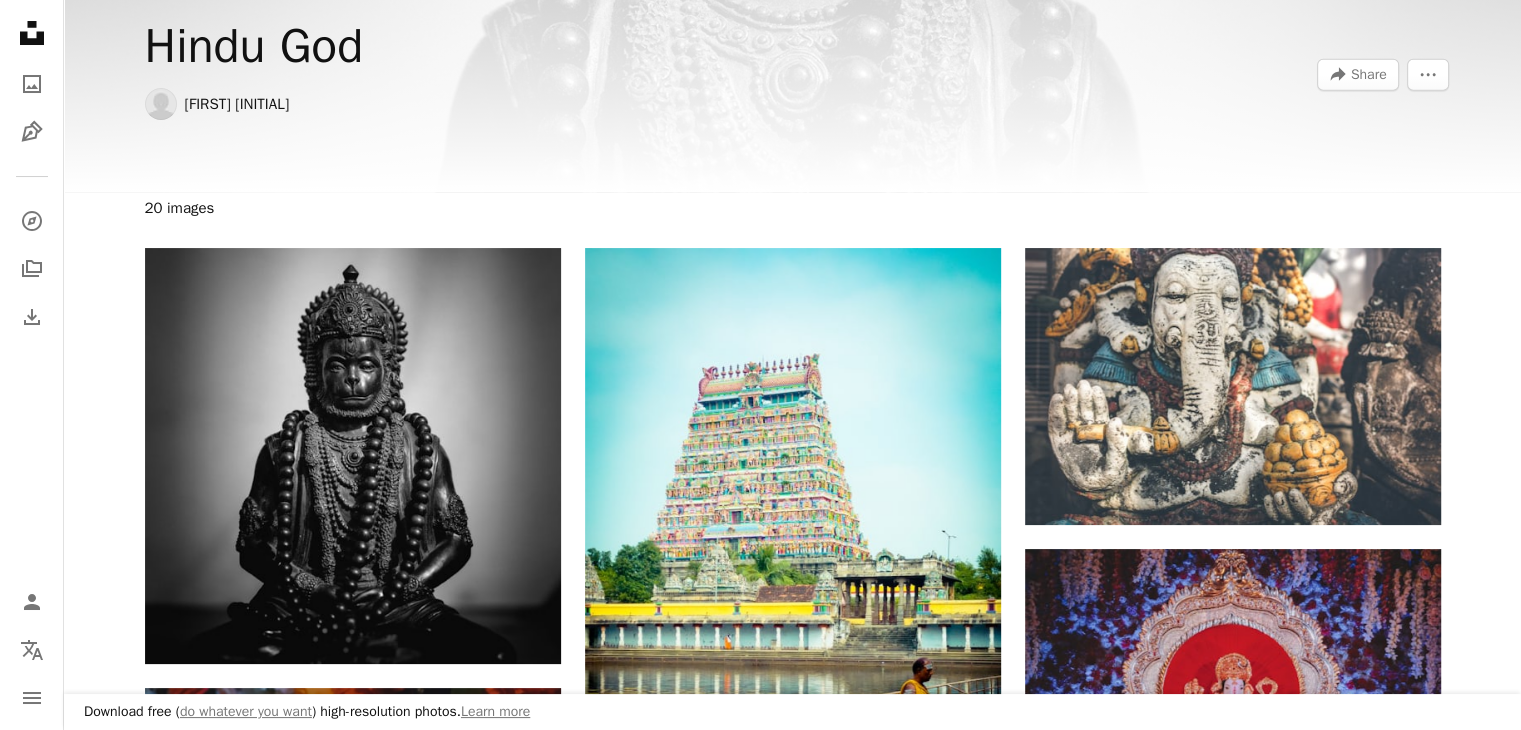 click 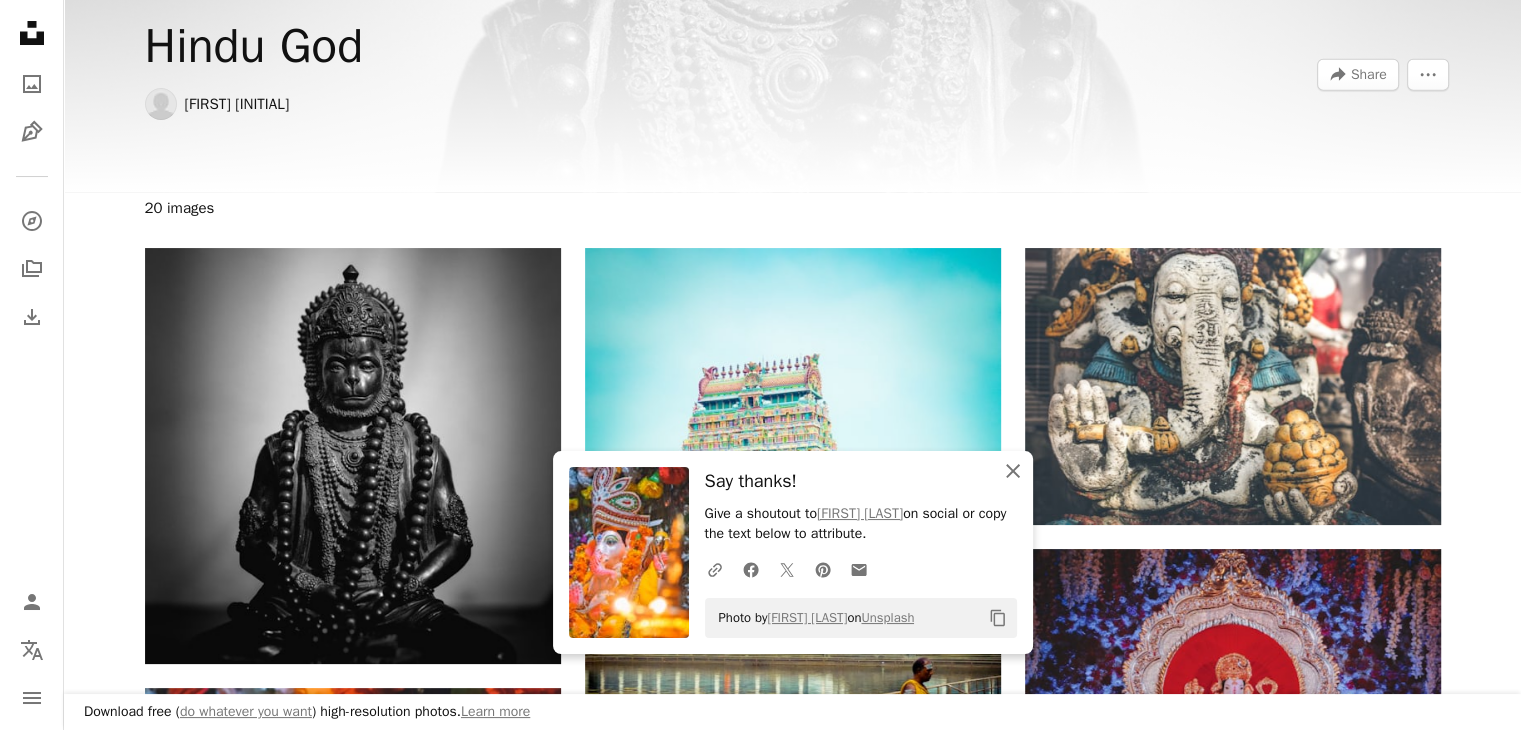 click on "An X shape" 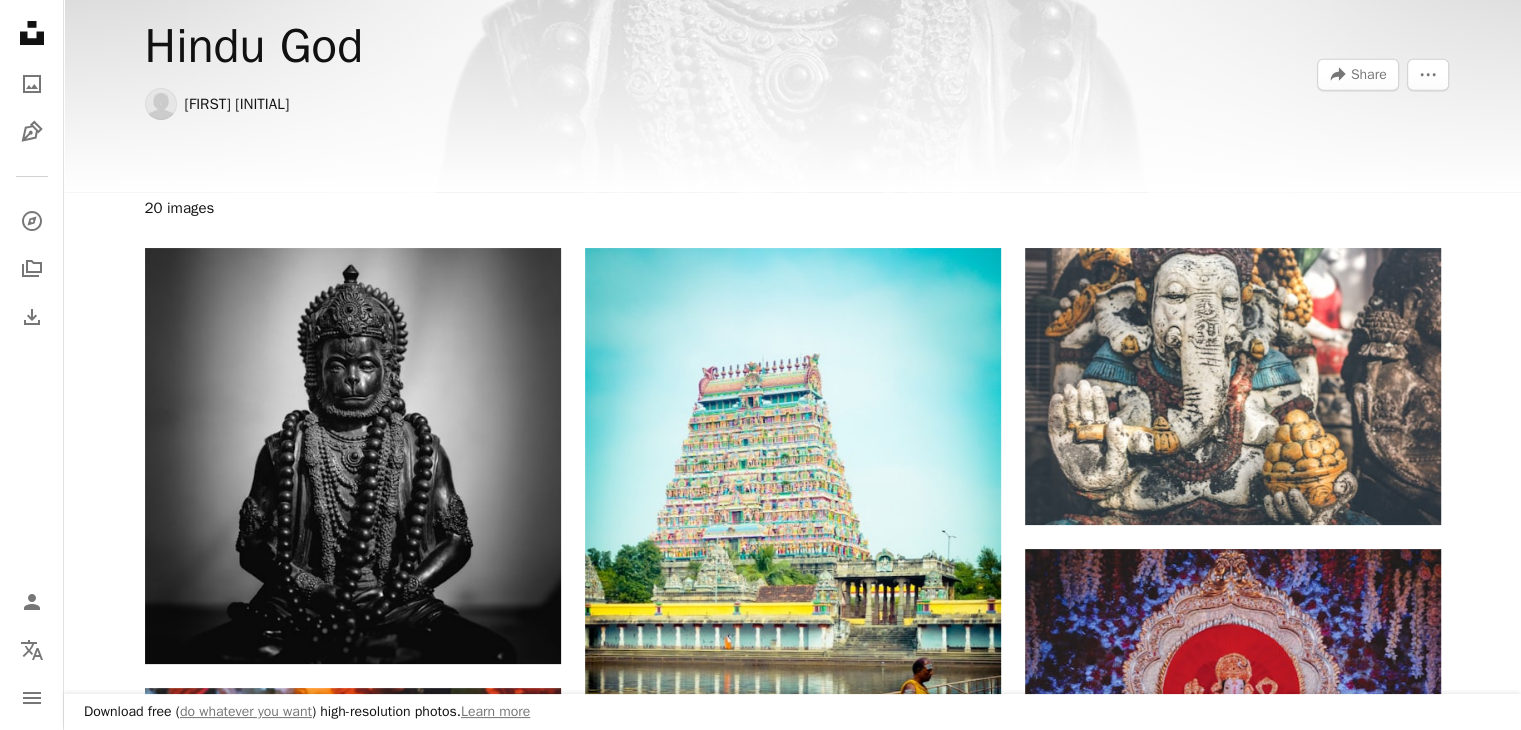 scroll, scrollTop: 3100, scrollLeft: 0, axis: vertical 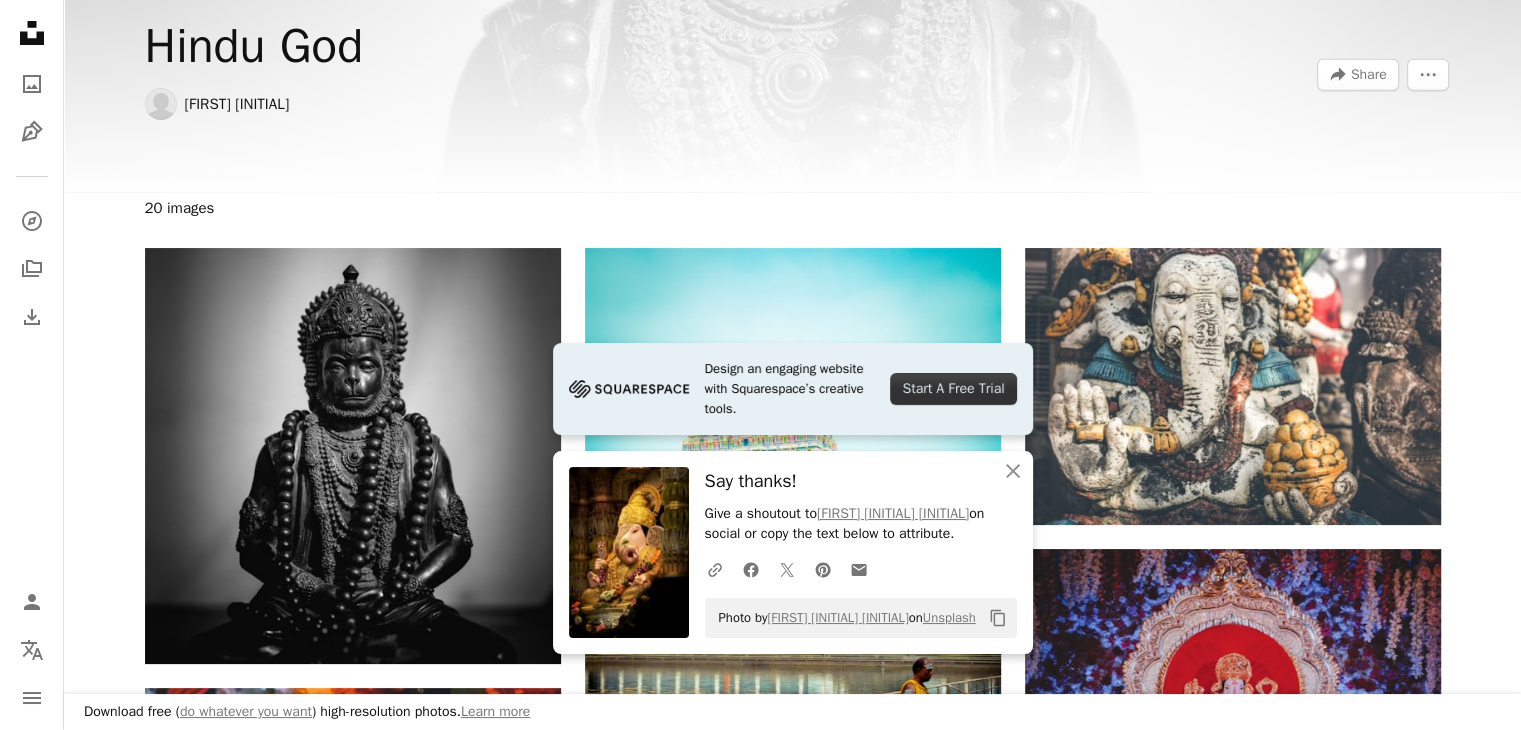 click on "shiva" at bounding box center (848, 3871) 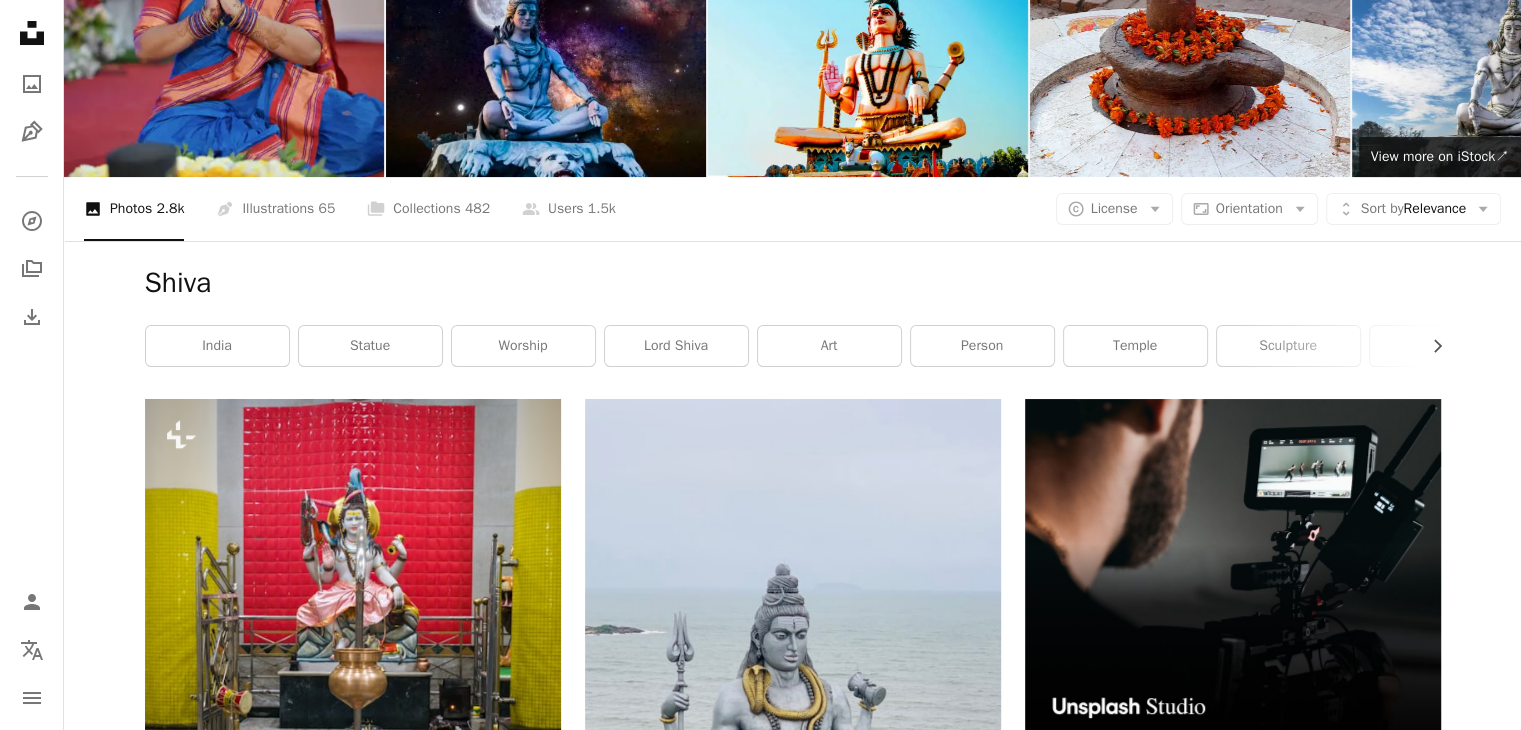 scroll, scrollTop: 4600, scrollLeft: 0, axis: vertical 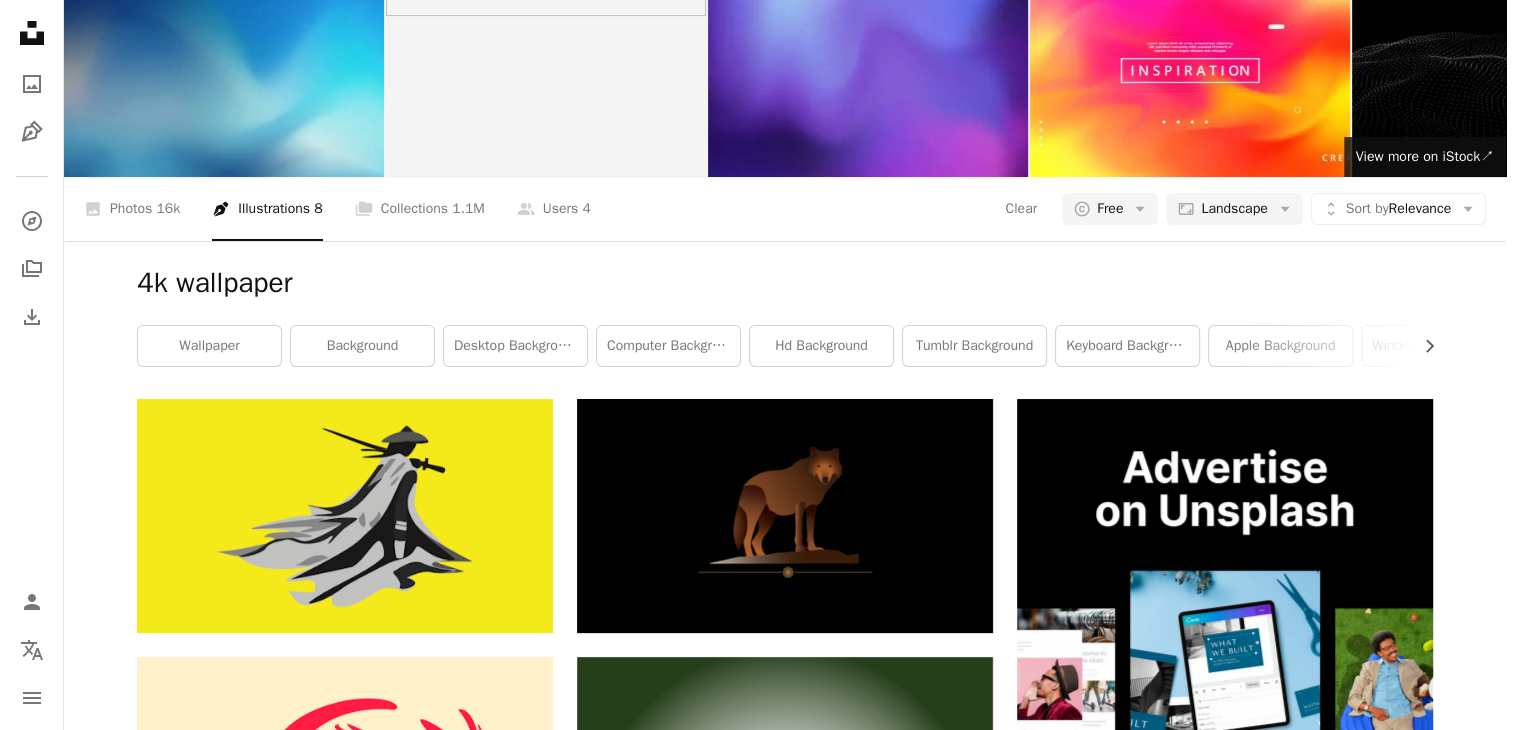 click on "Arrow pointing down" 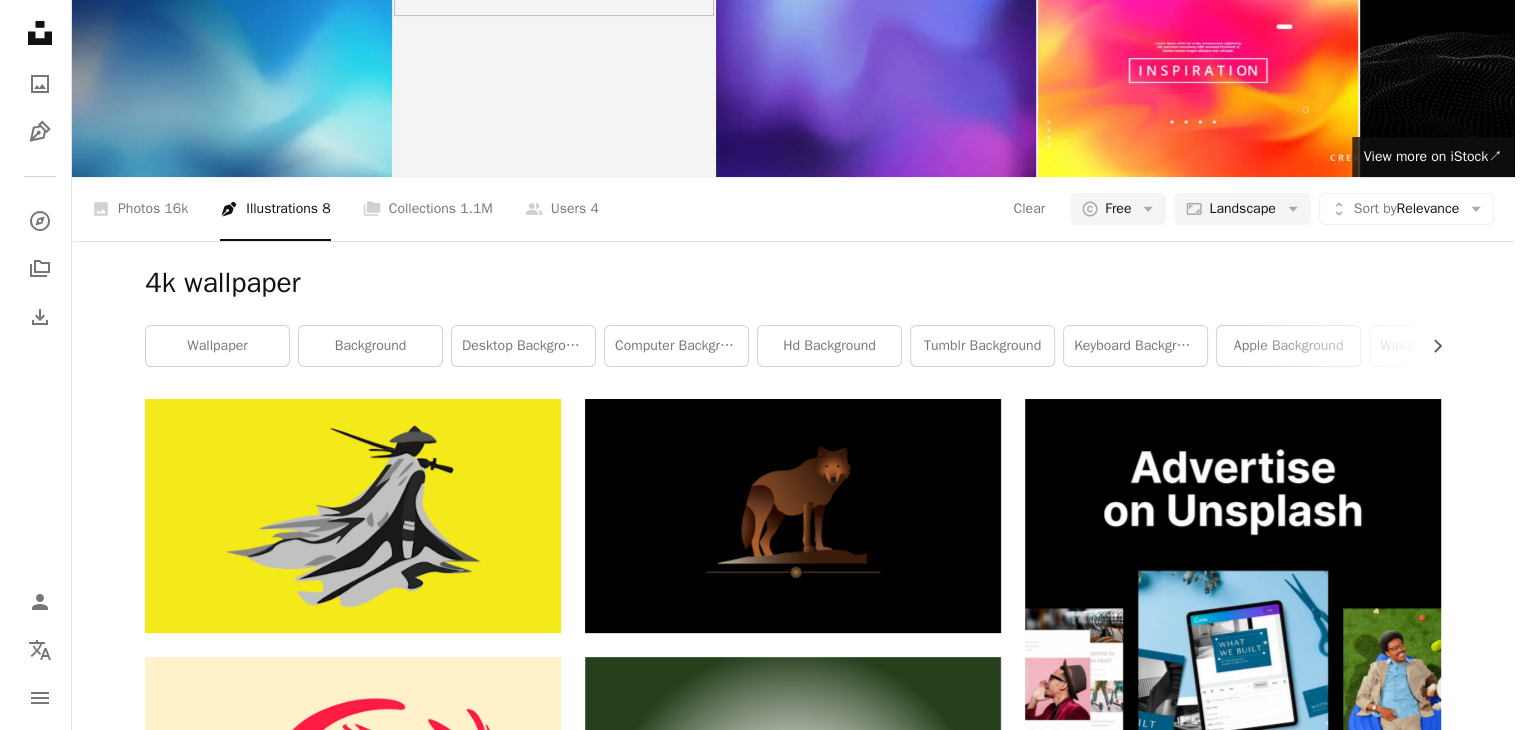 scroll, scrollTop: 0, scrollLeft: 0, axis: both 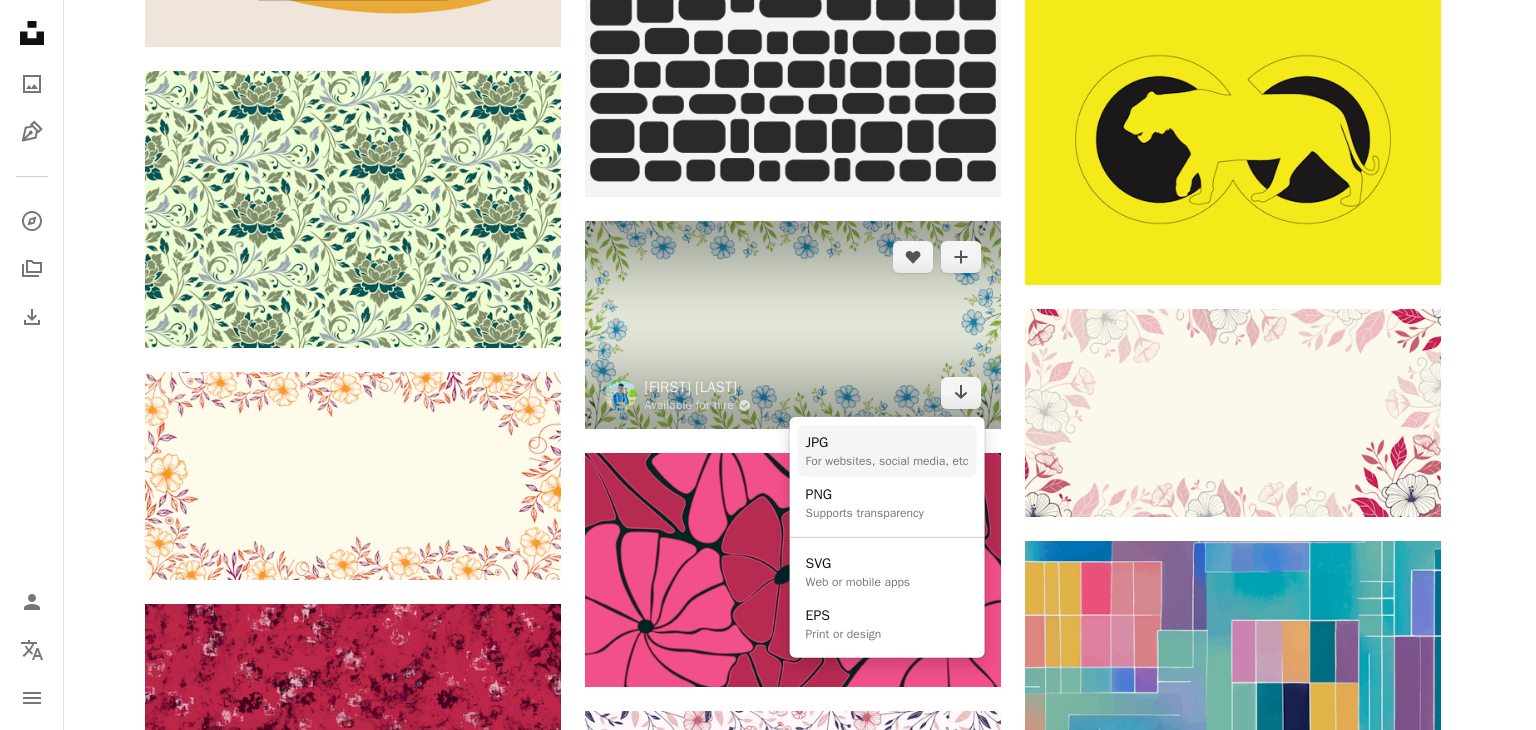 click on "For websites, social media, etc" at bounding box center (887, 461) 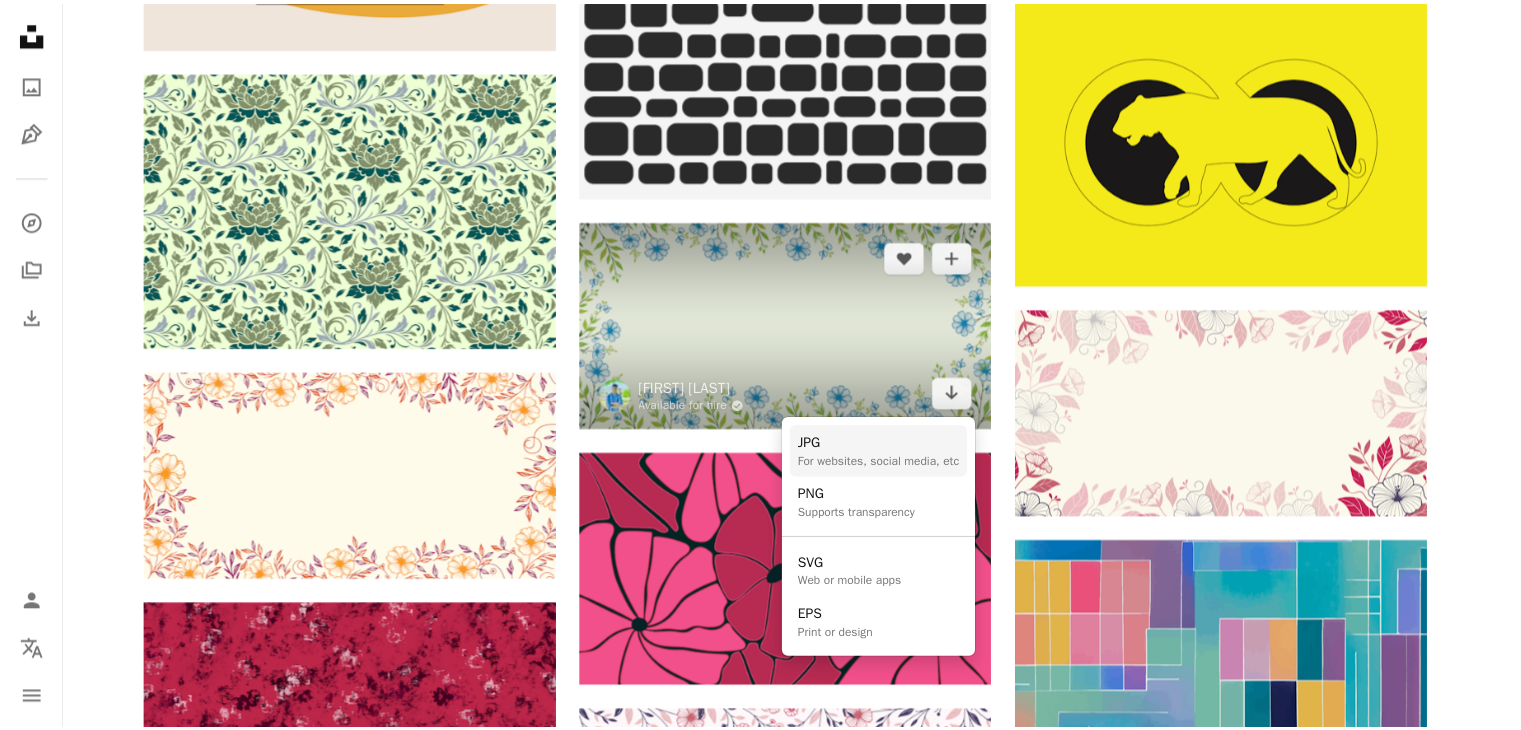 scroll, scrollTop: 1400, scrollLeft: 0, axis: vertical 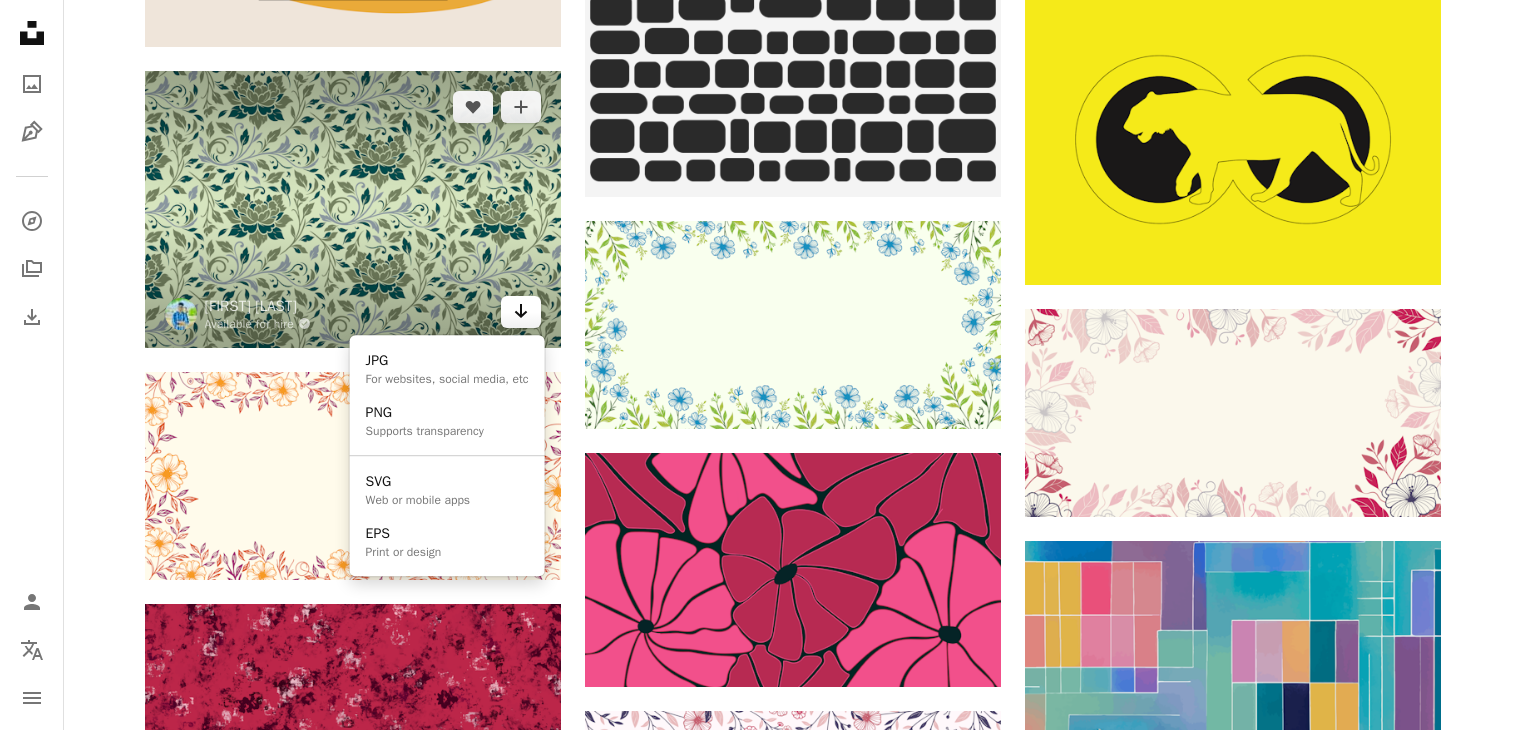 click 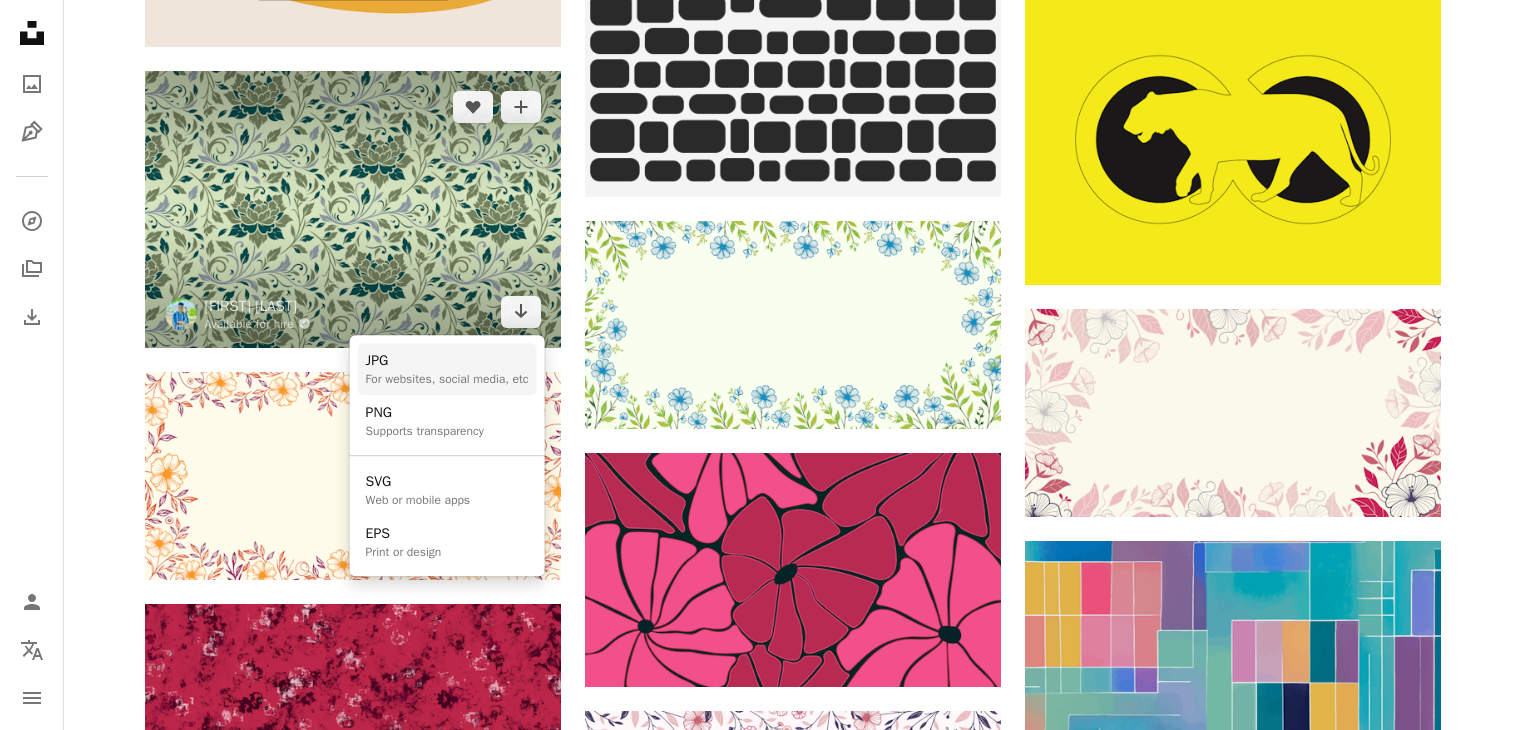 click on "For websites, social media, etc" at bounding box center (447, 379) 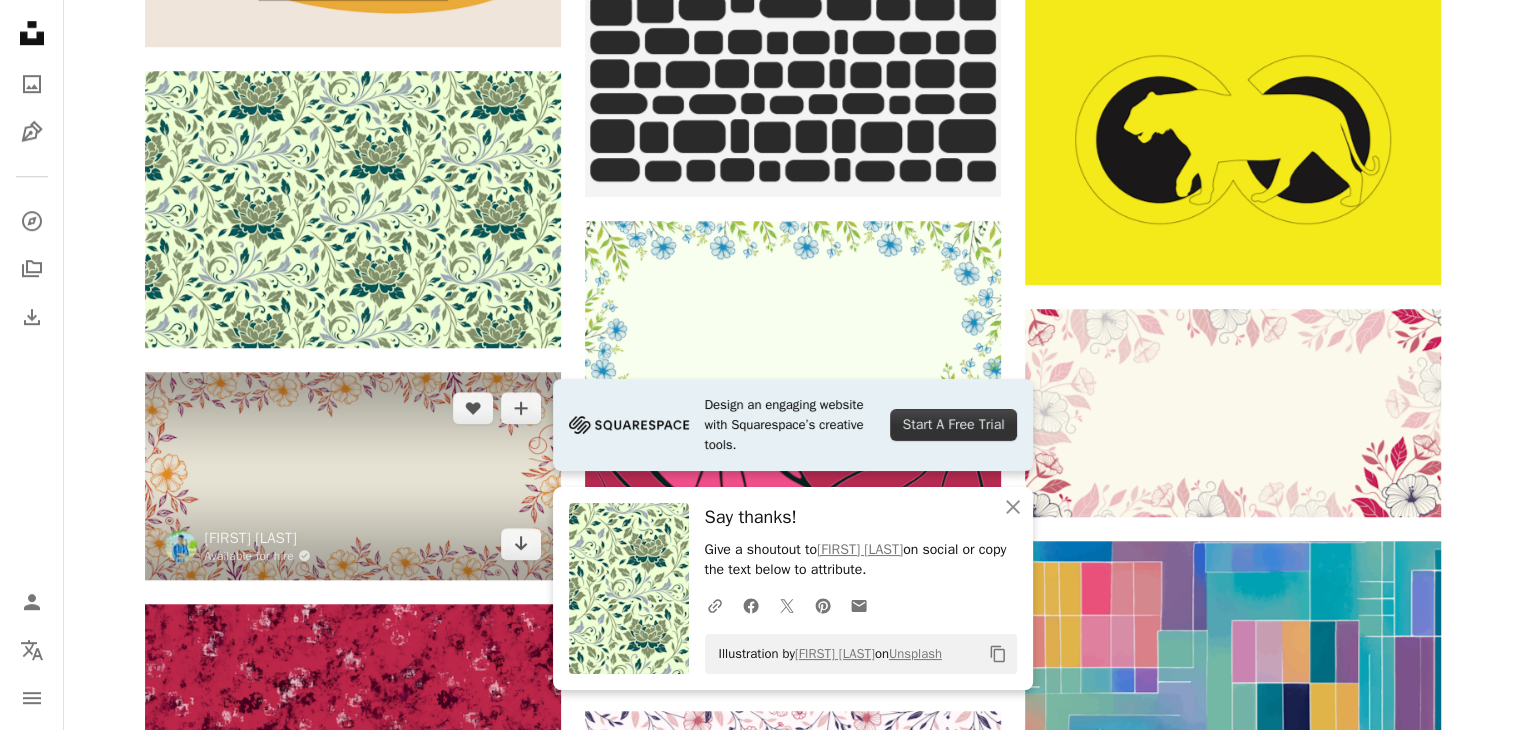scroll, scrollTop: 1800, scrollLeft: 0, axis: vertical 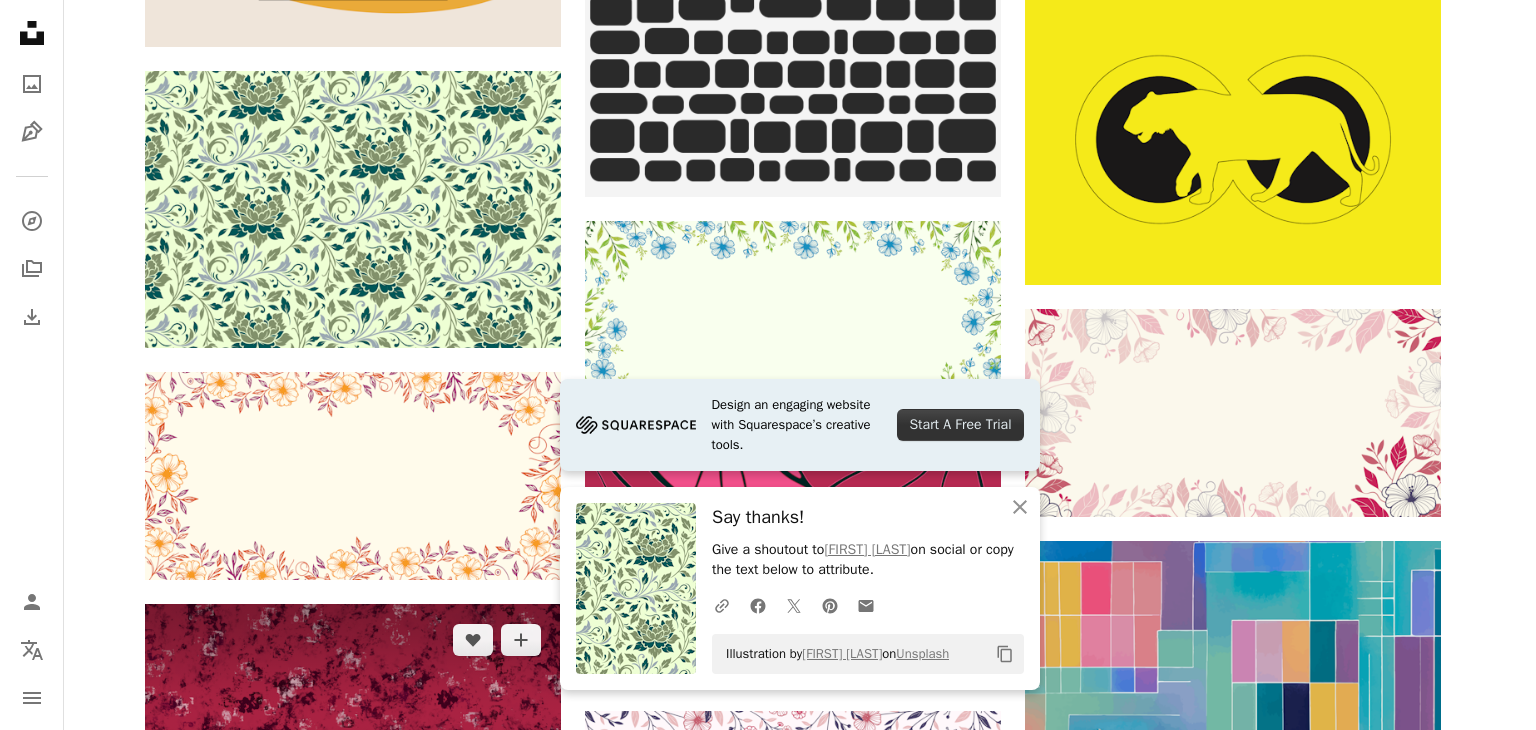 click on "Arrow pointing down" 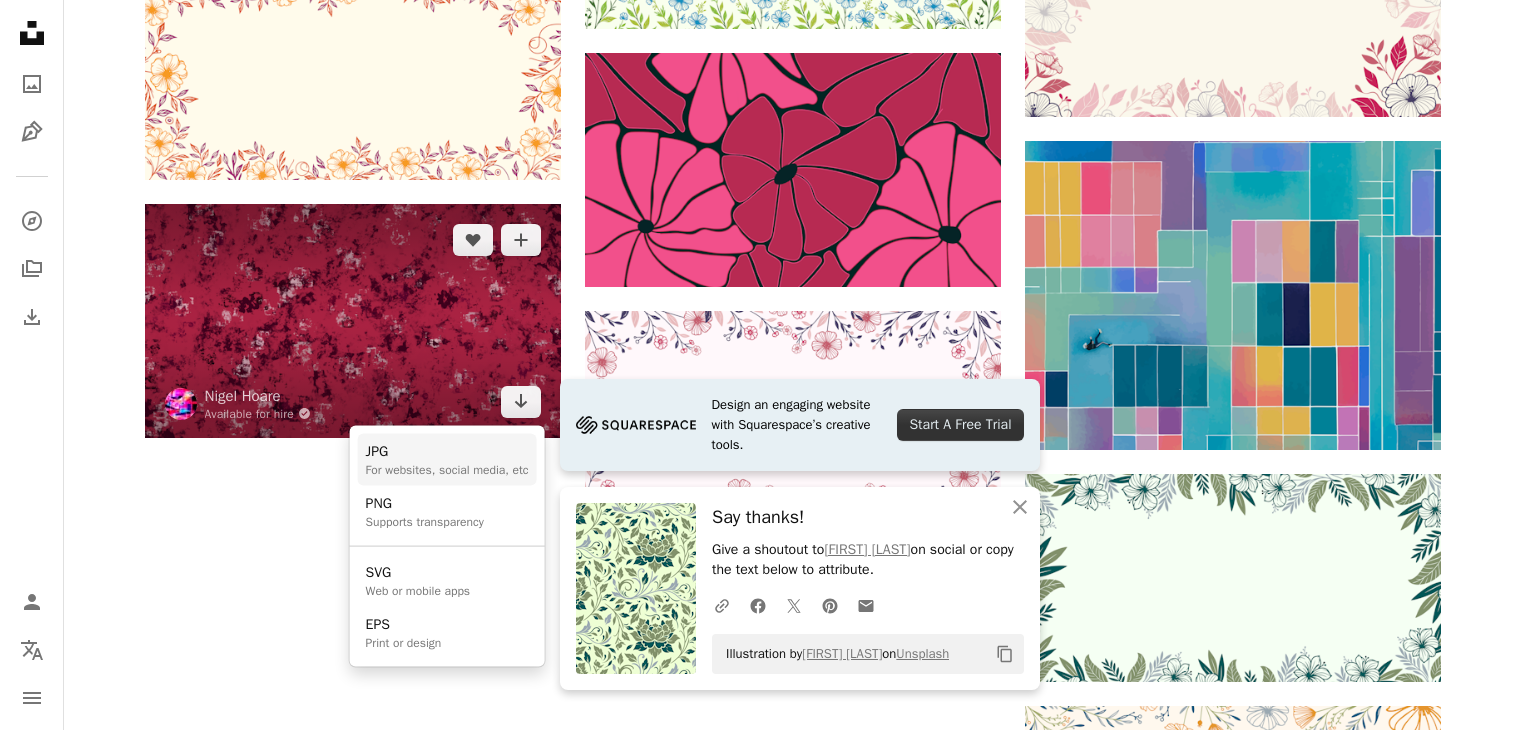 click on "JPG" at bounding box center [447, 452] 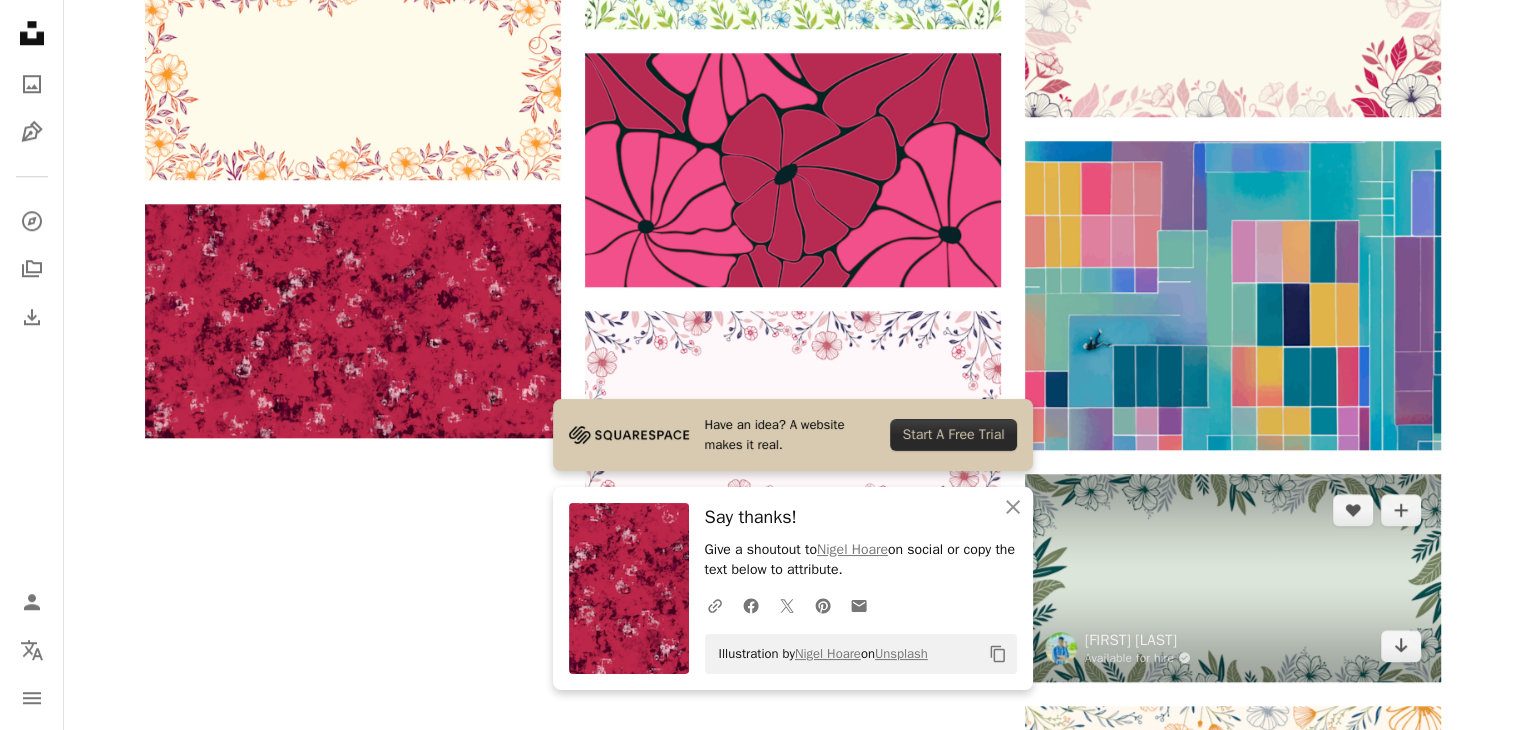 scroll, scrollTop: 2860, scrollLeft: 0, axis: vertical 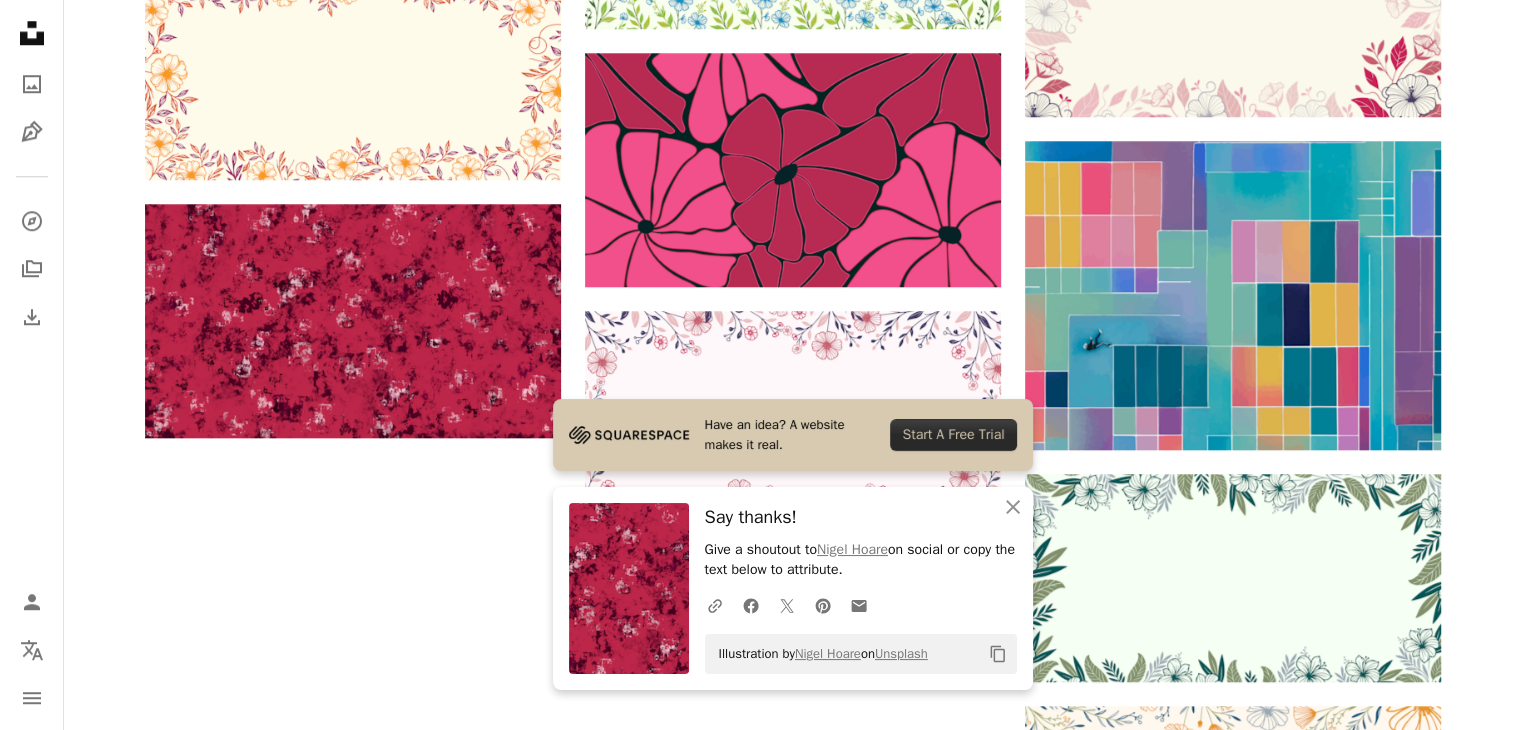 click on "Load more" at bounding box center [793, 1250] 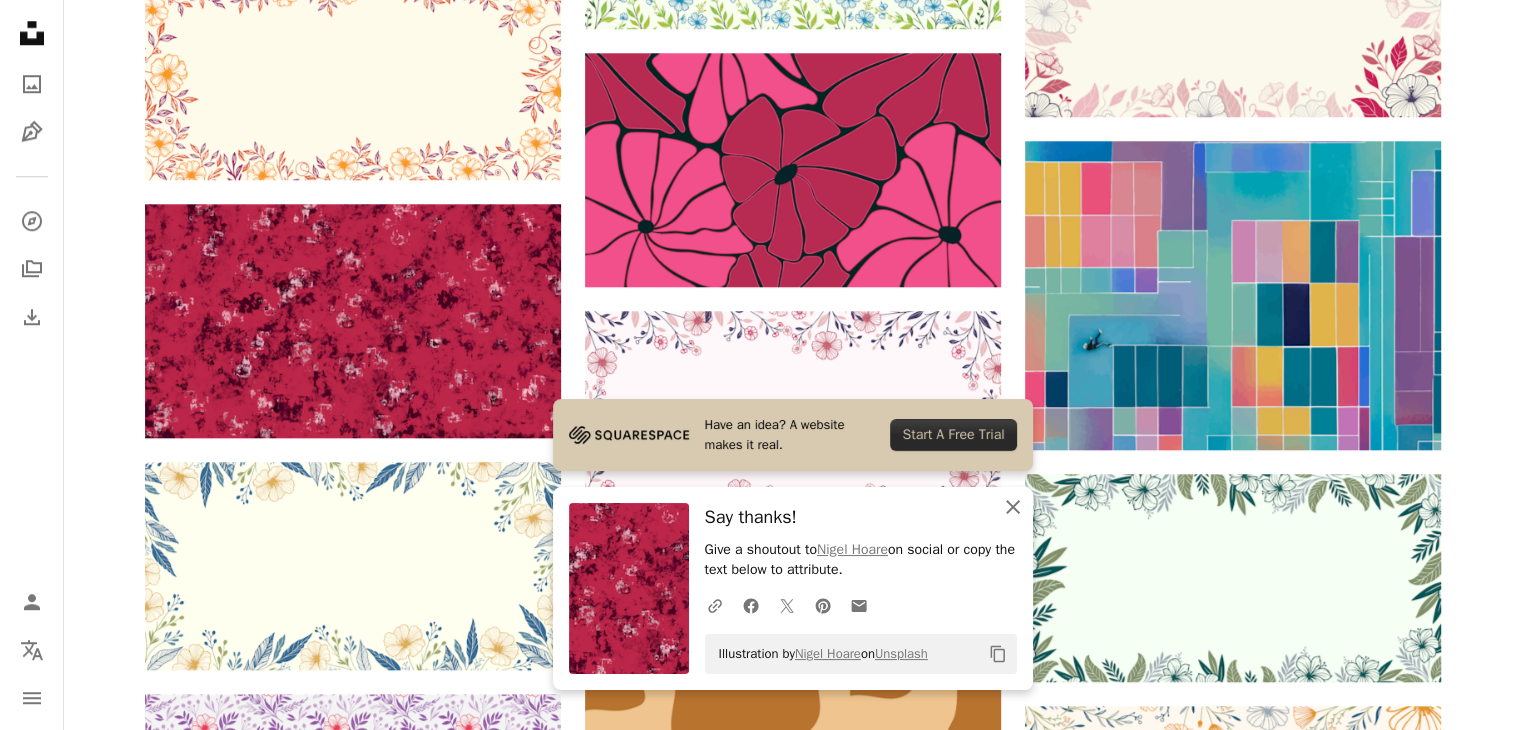click 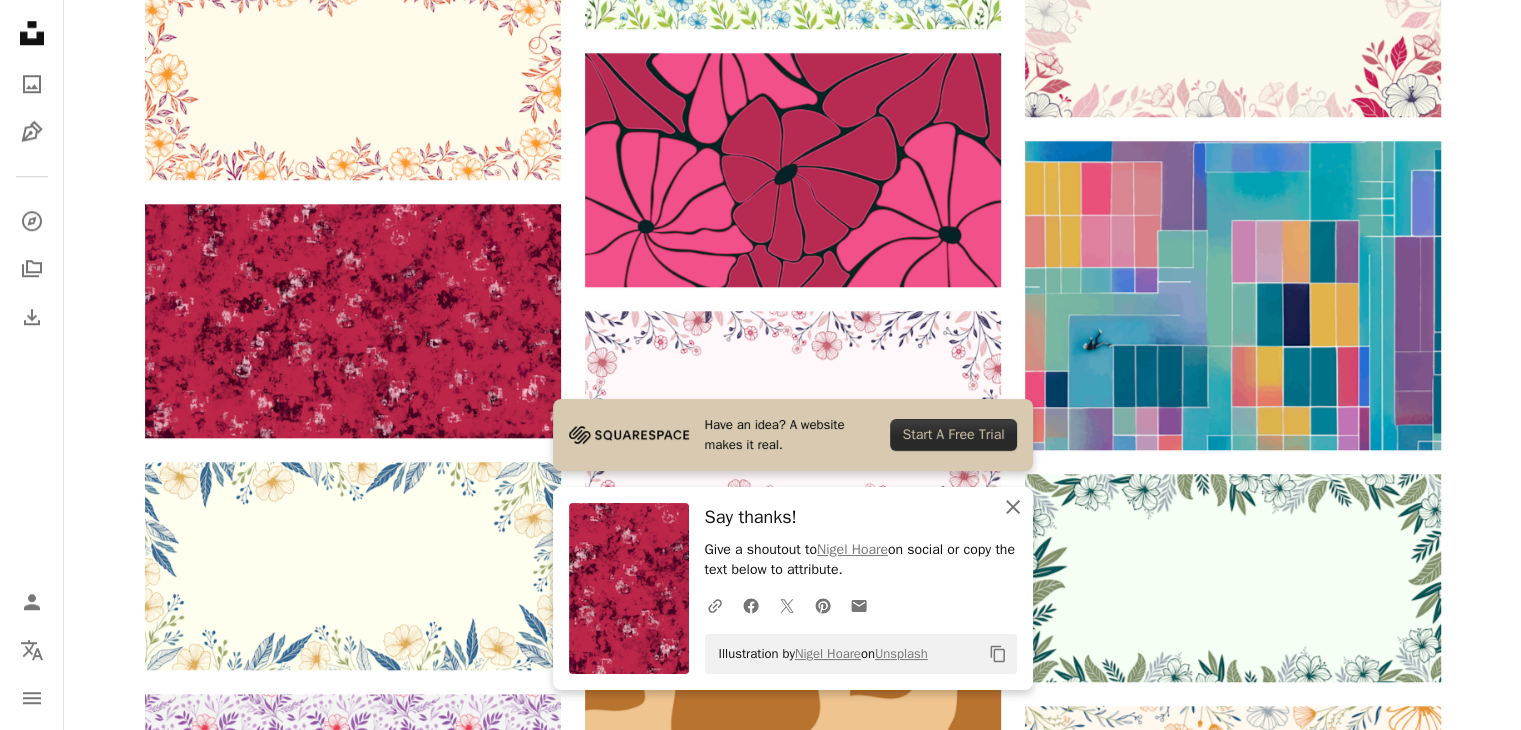 scroll, scrollTop: 8360, scrollLeft: 0, axis: vertical 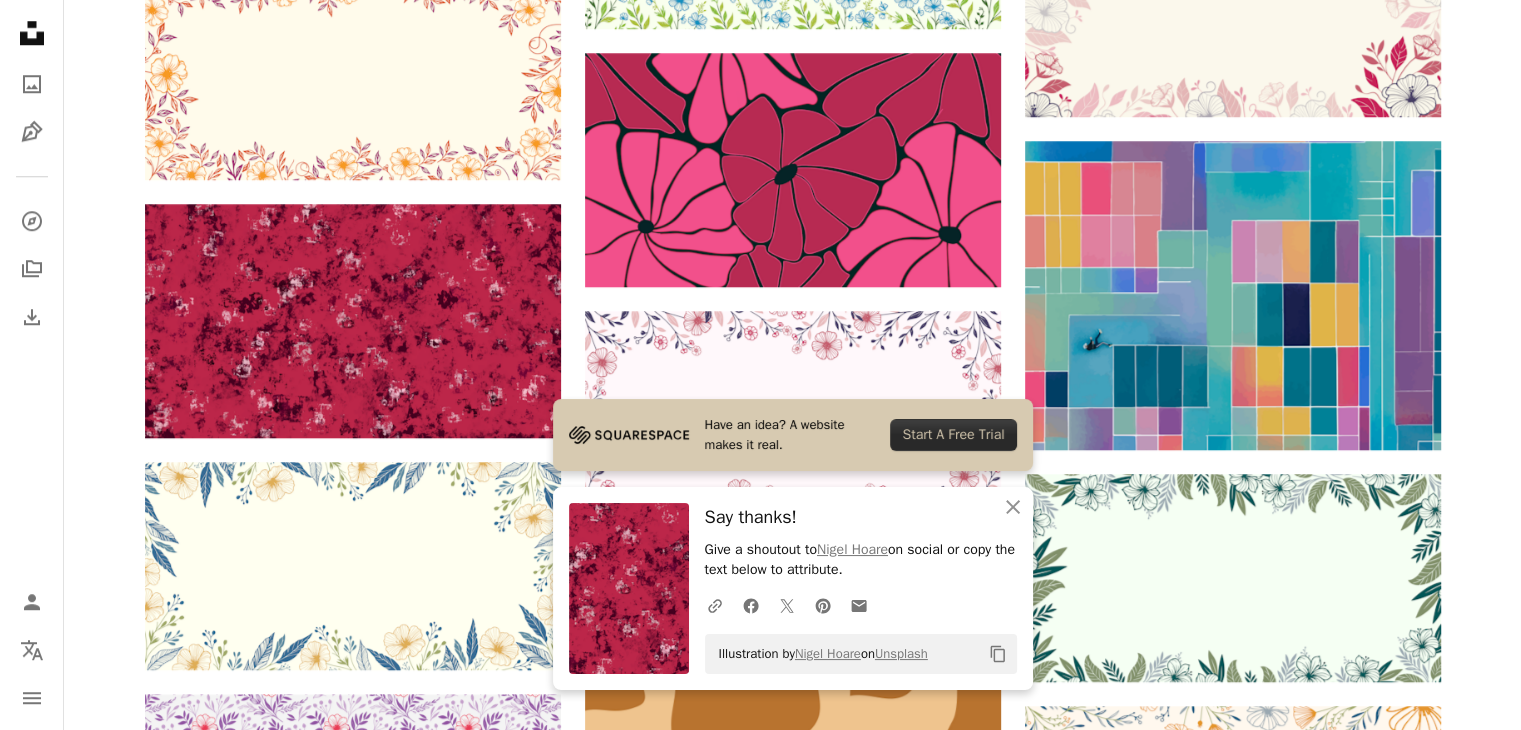 click on "Arrow pointing down" 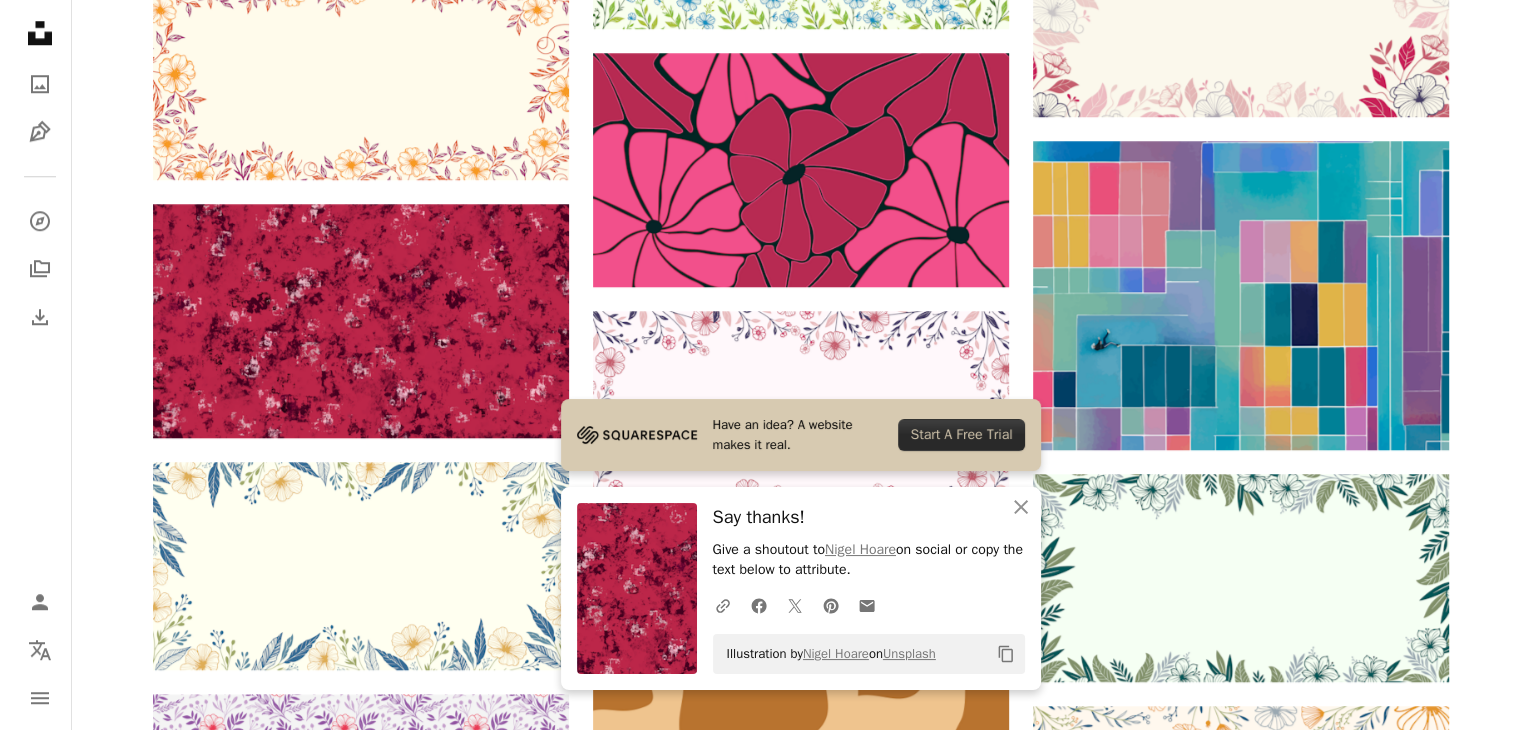 scroll, scrollTop: 0, scrollLeft: 0, axis: both 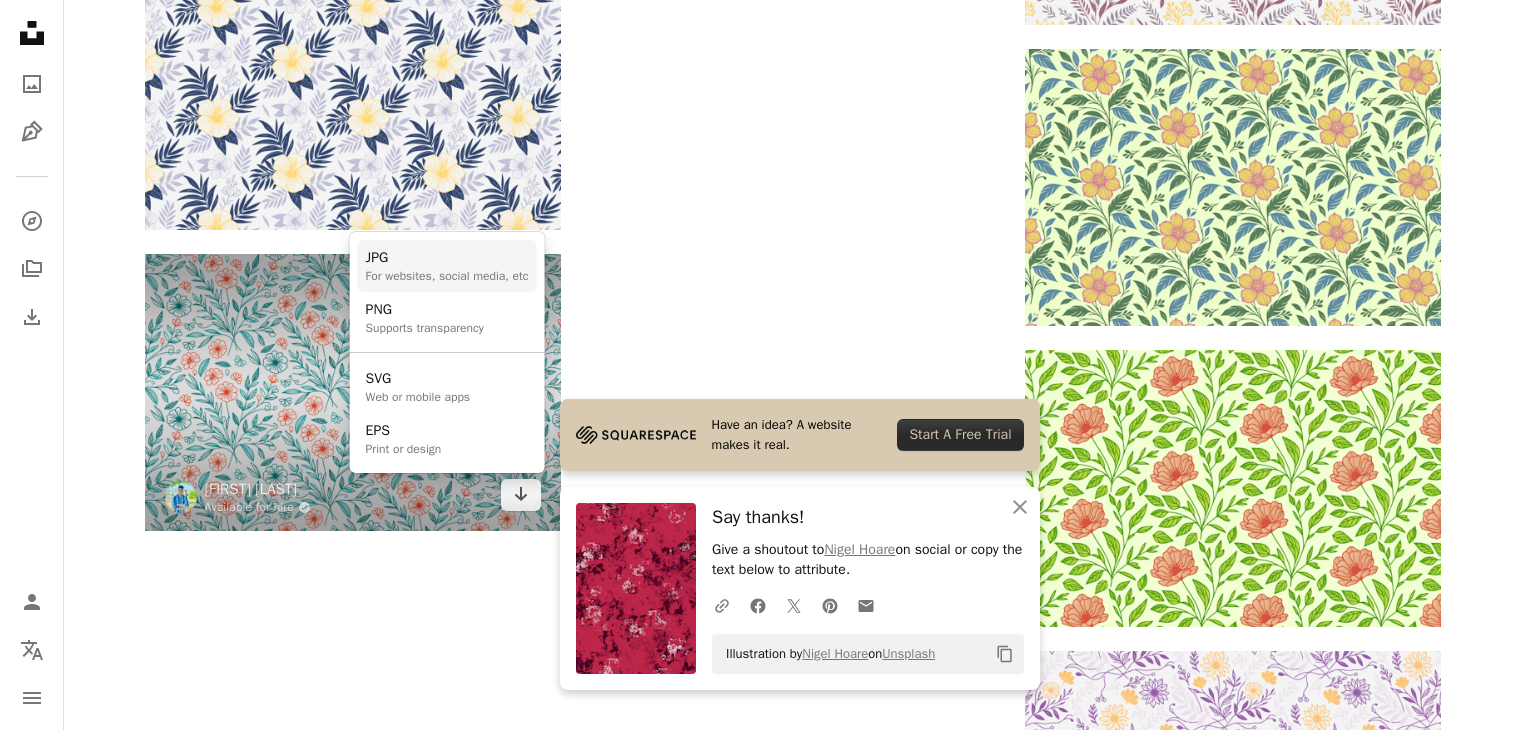 click on "JPG" at bounding box center (447, 258) 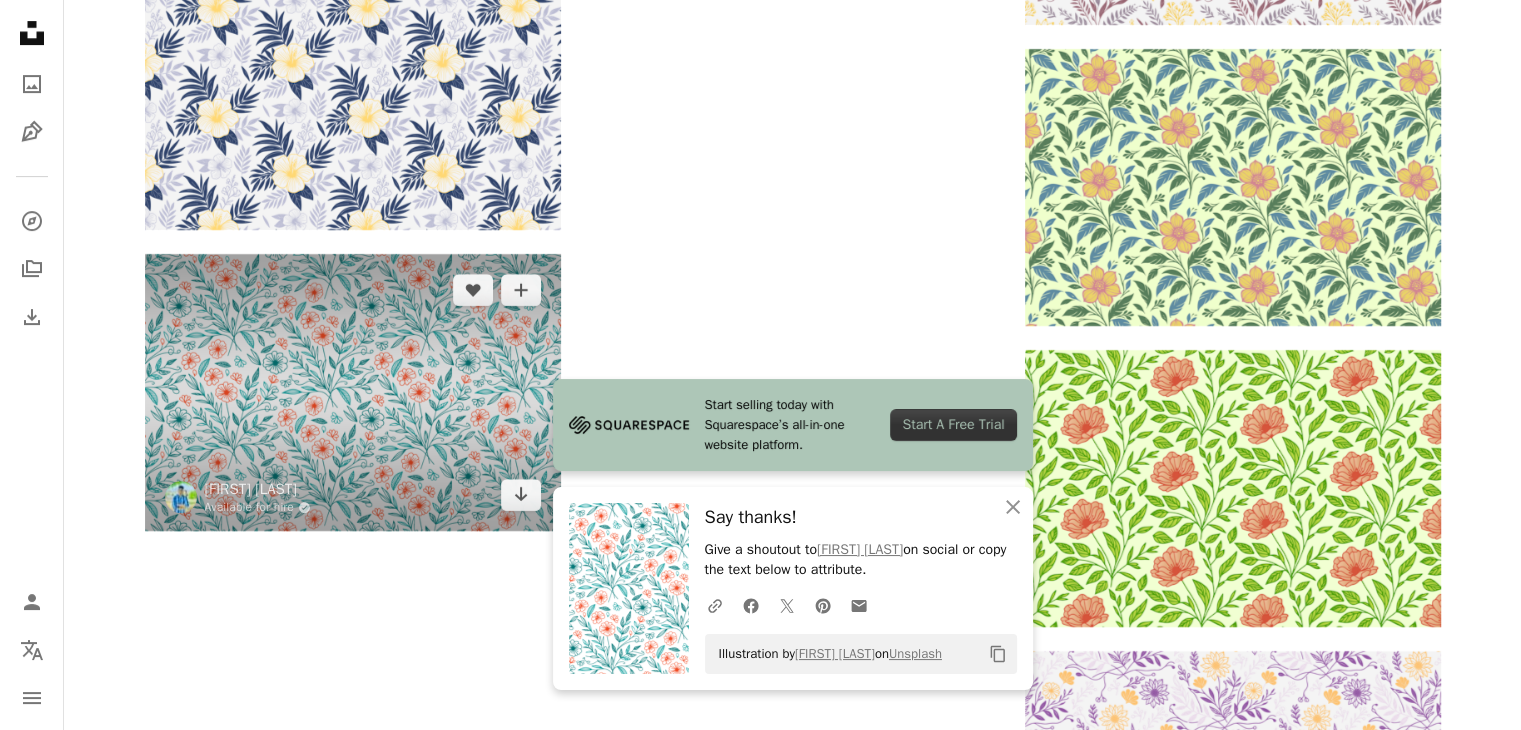 scroll, scrollTop: 7960, scrollLeft: 0, axis: vertical 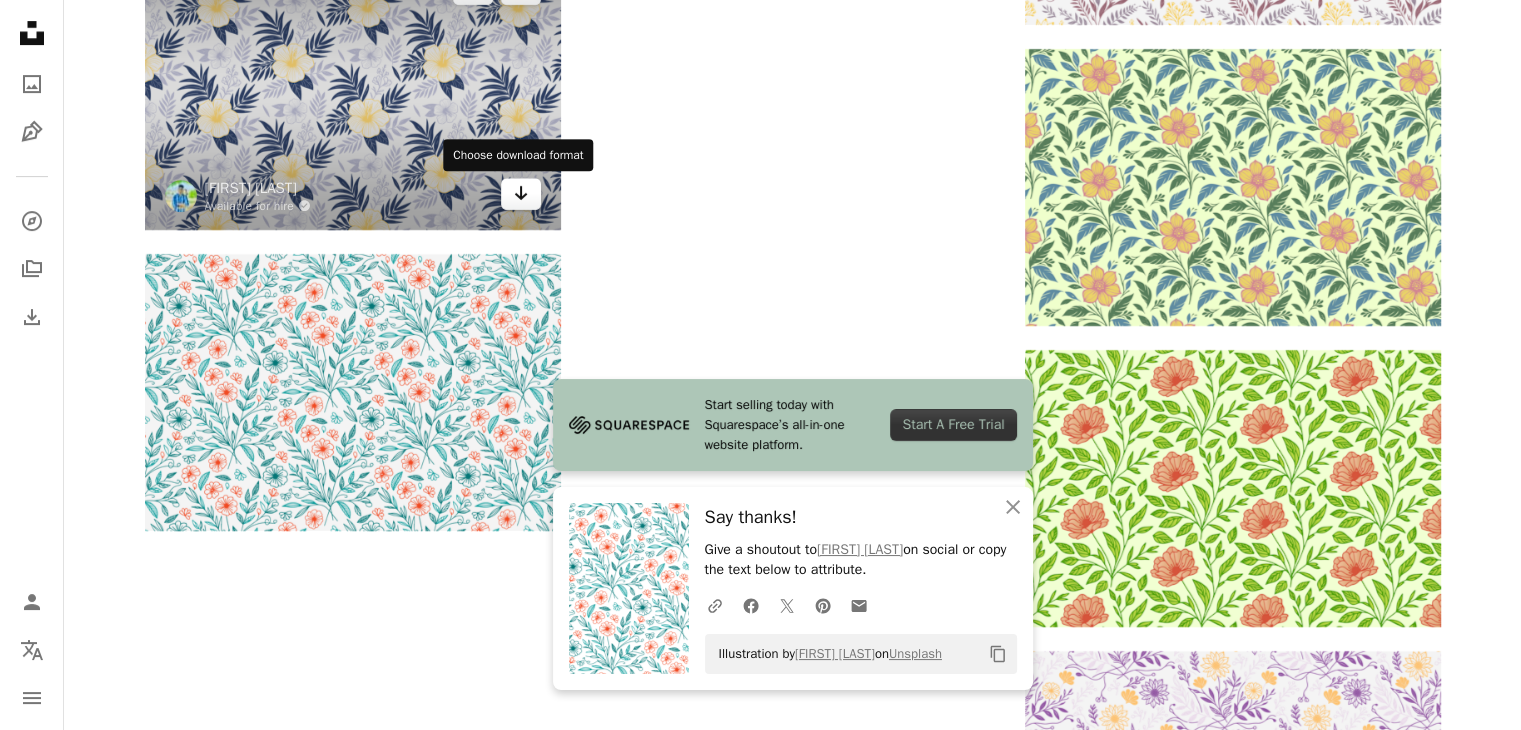 click on "Arrow pointing down" 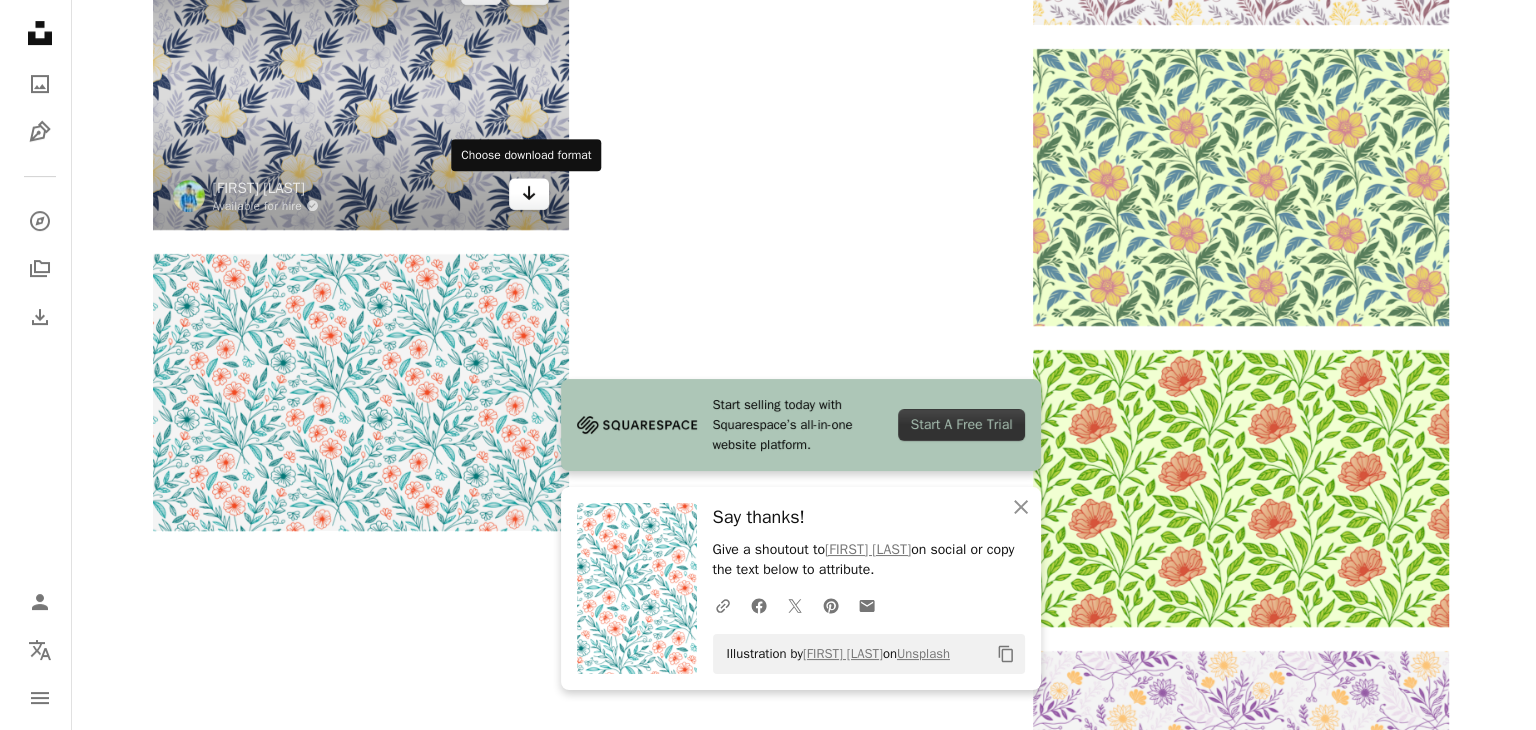 scroll, scrollTop: 0, scrollLeft: 0, axis: both 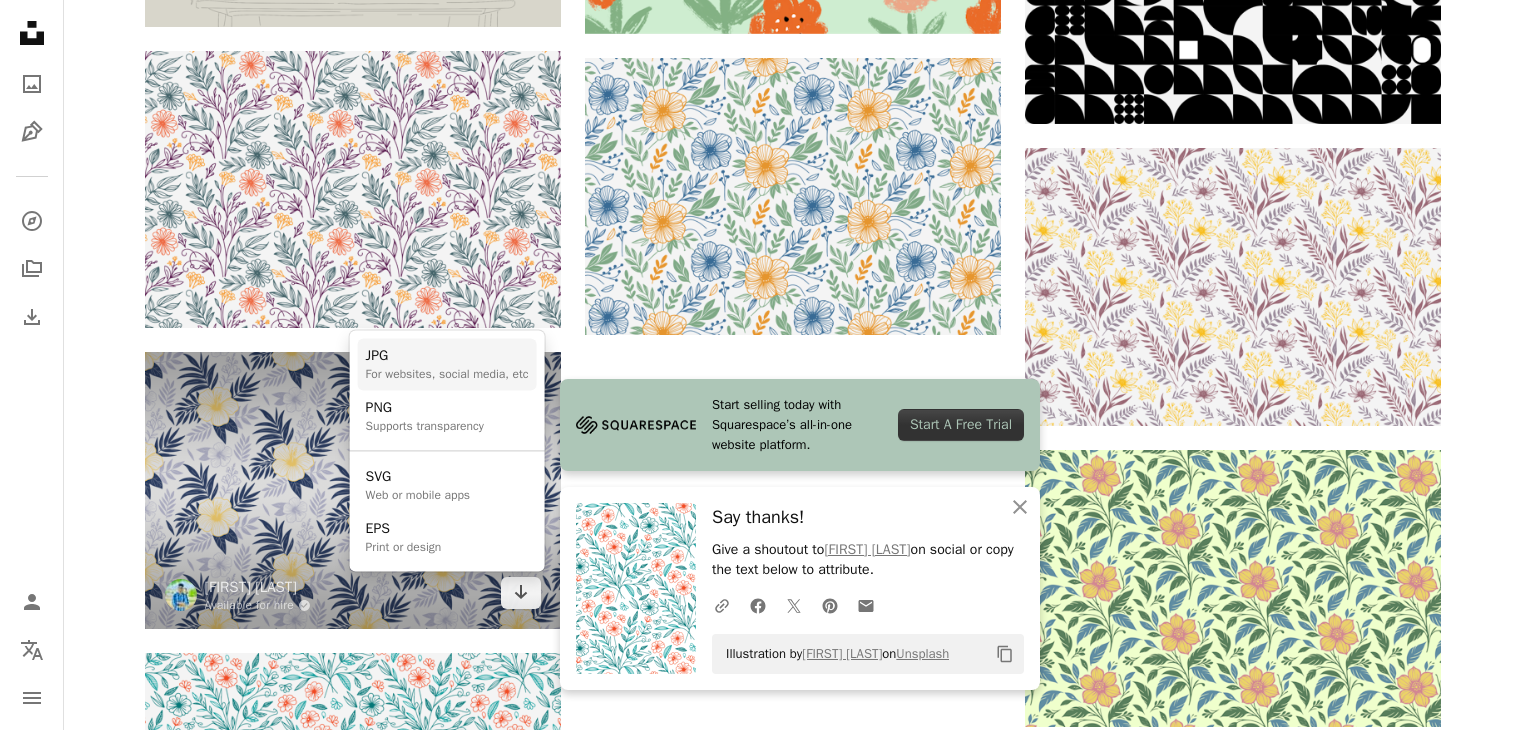 click on "For websites, social media, etc" at bounding box center [447, 374] 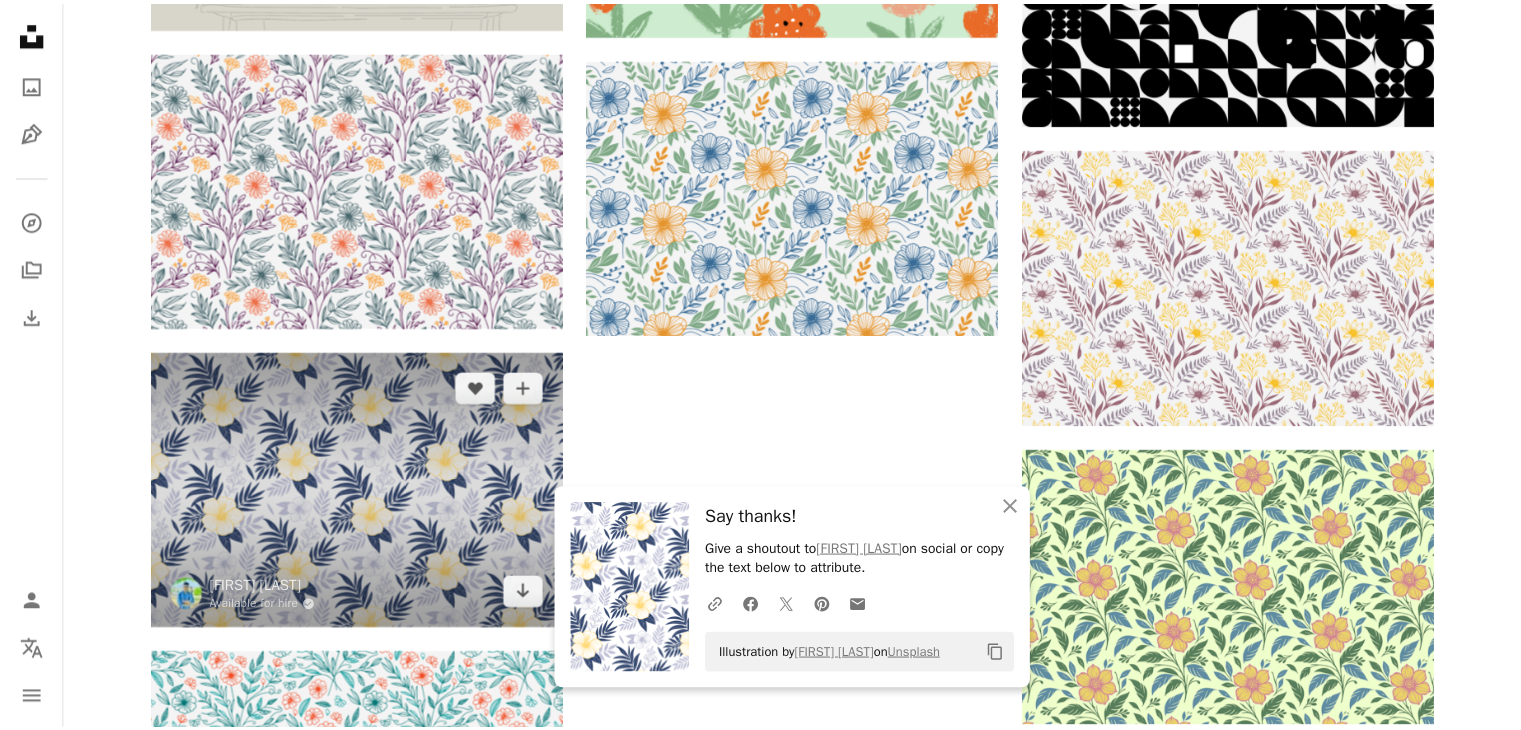 scroll, scrollTop: 7960, scrollLeft: 0, axis: vertical 